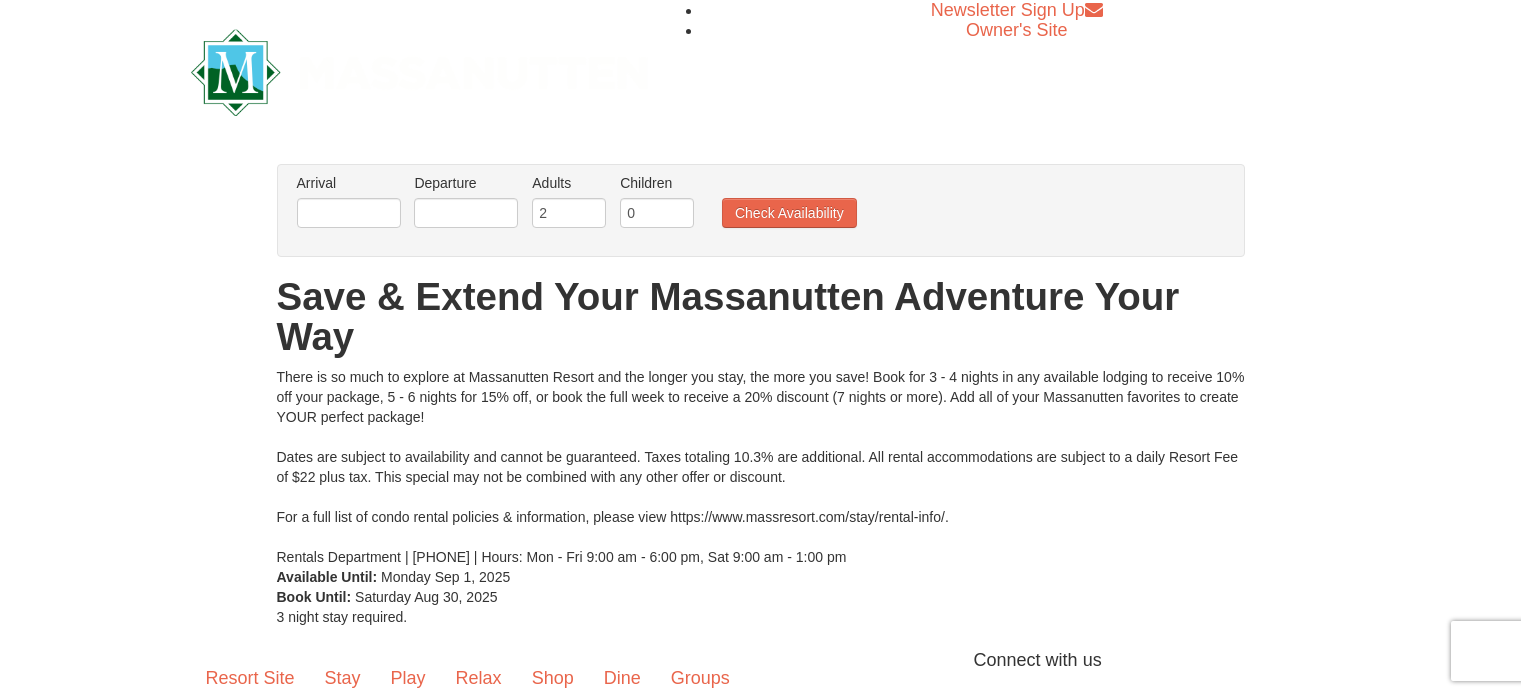 scroll, scrollTop: 0, scrollLeft: 0, axis: both 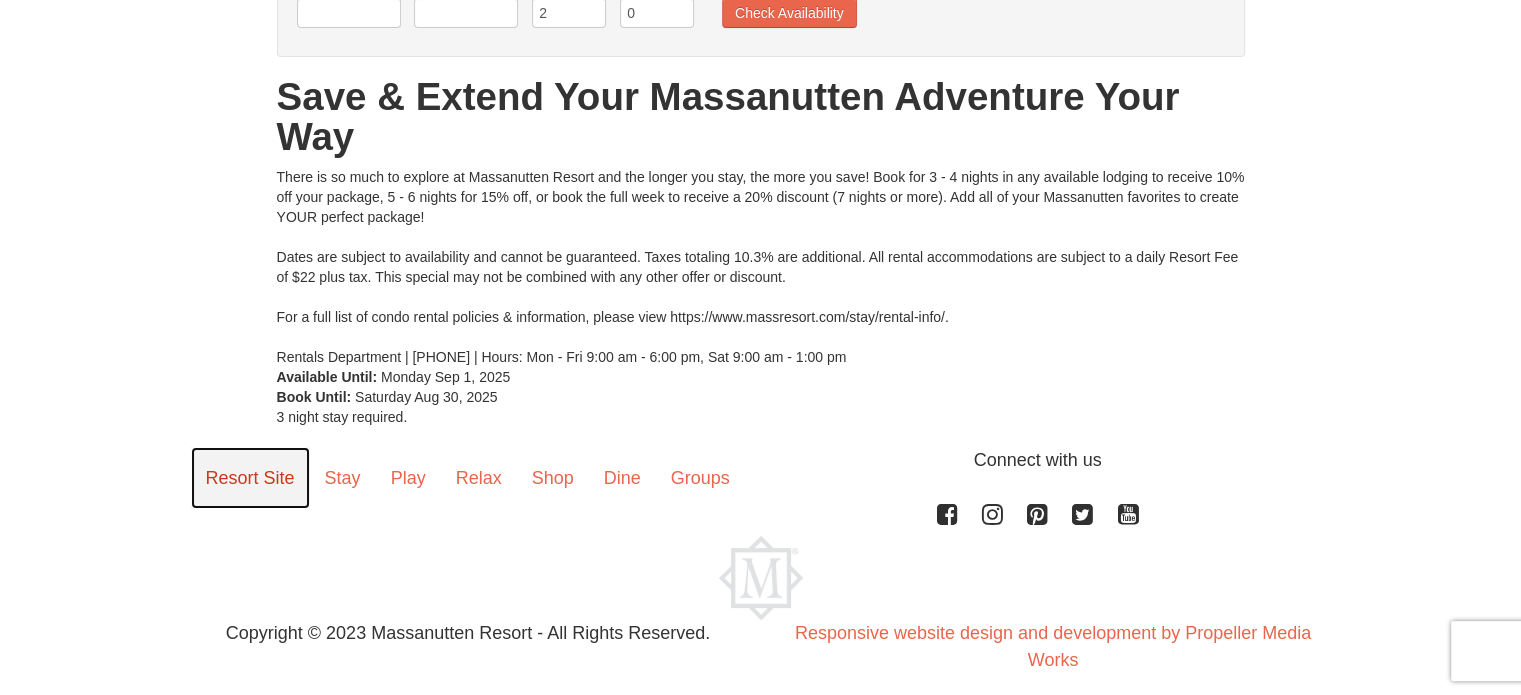 click on "Resort Site" at bounding box center [250, 478] 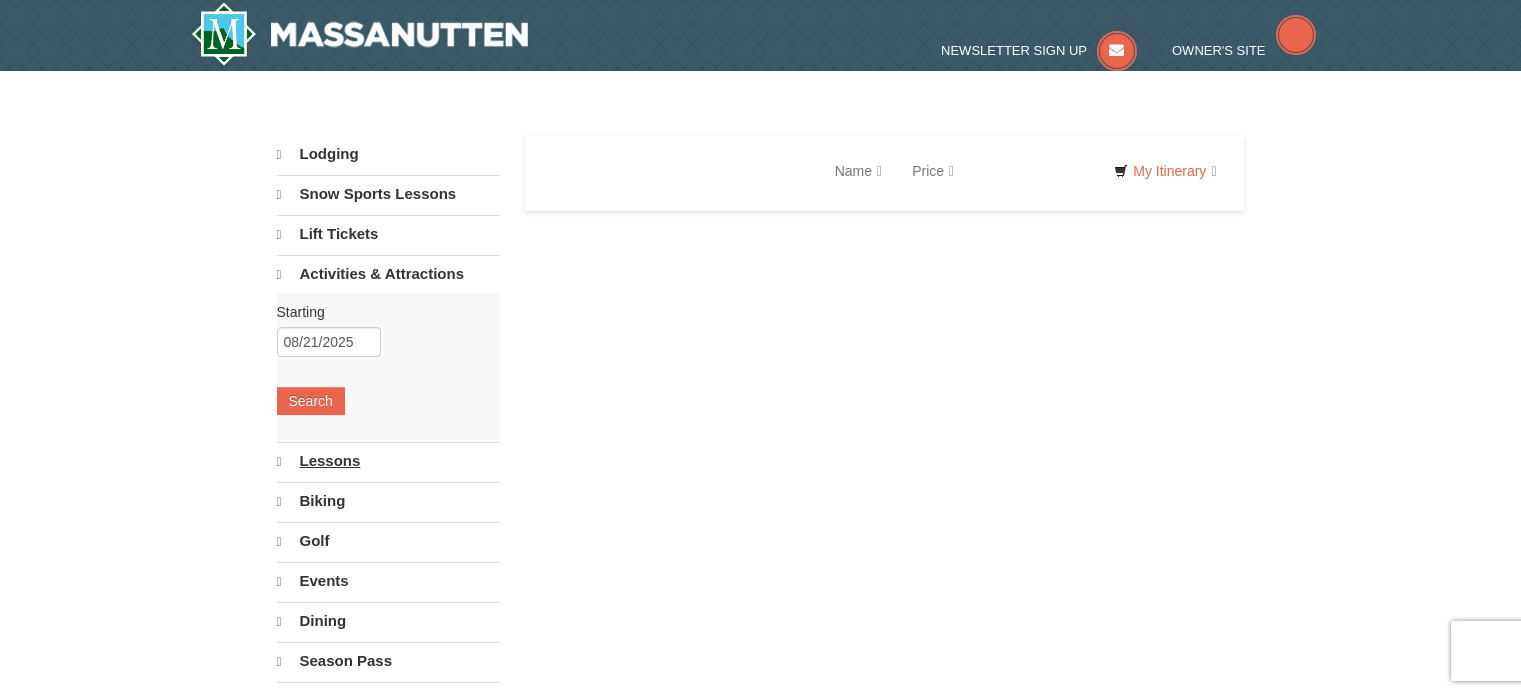 scroll, scrollTop: 0, scrollLeft: 0, axis: both 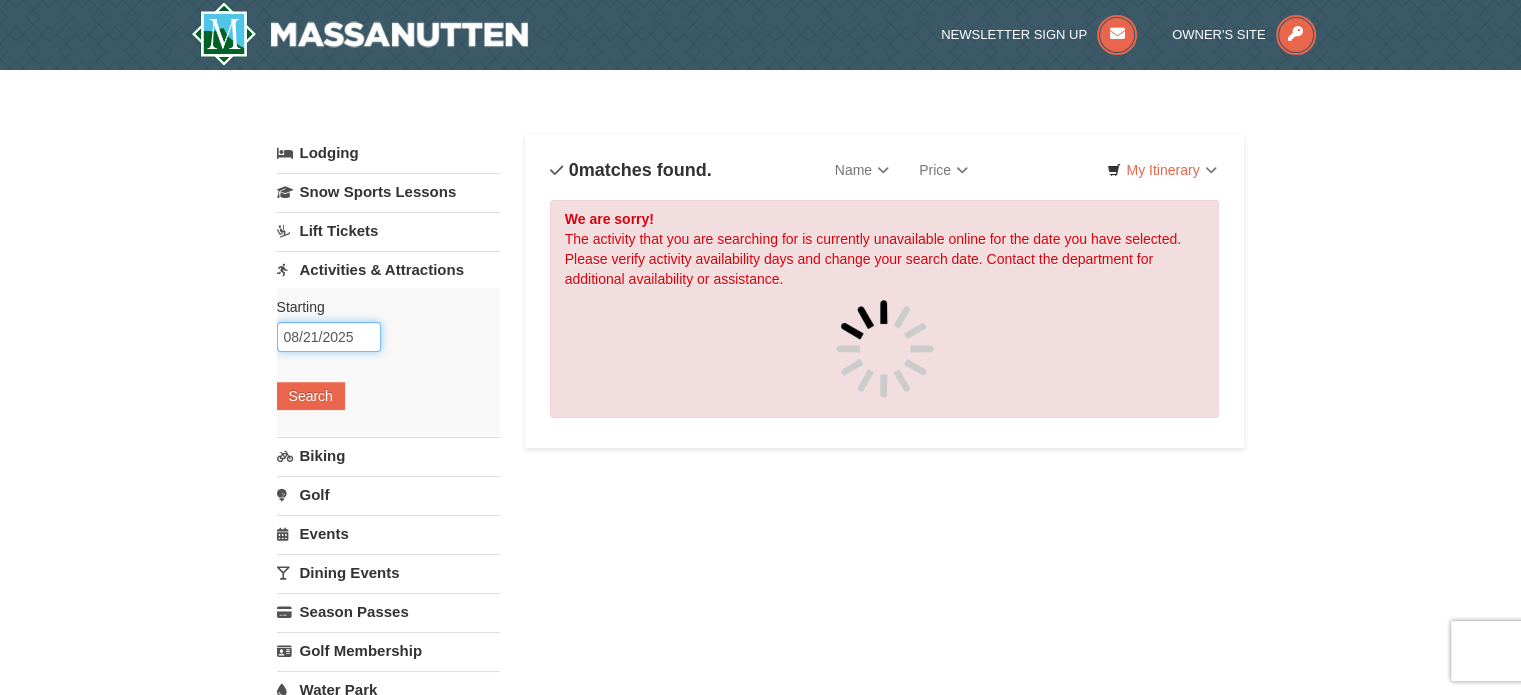 click on "08/21/2025" at bounding box center [329, 337] 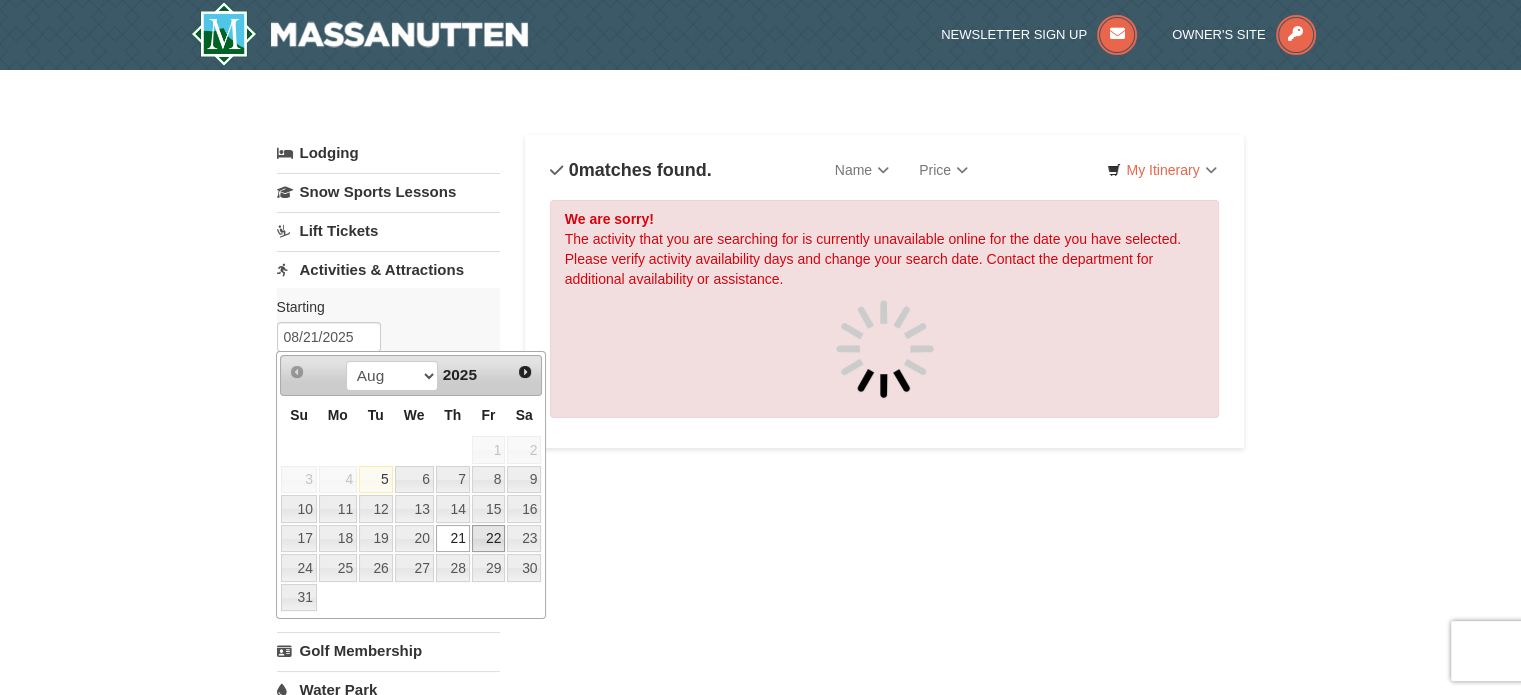 click on "22" at bounding box center (489, 539) 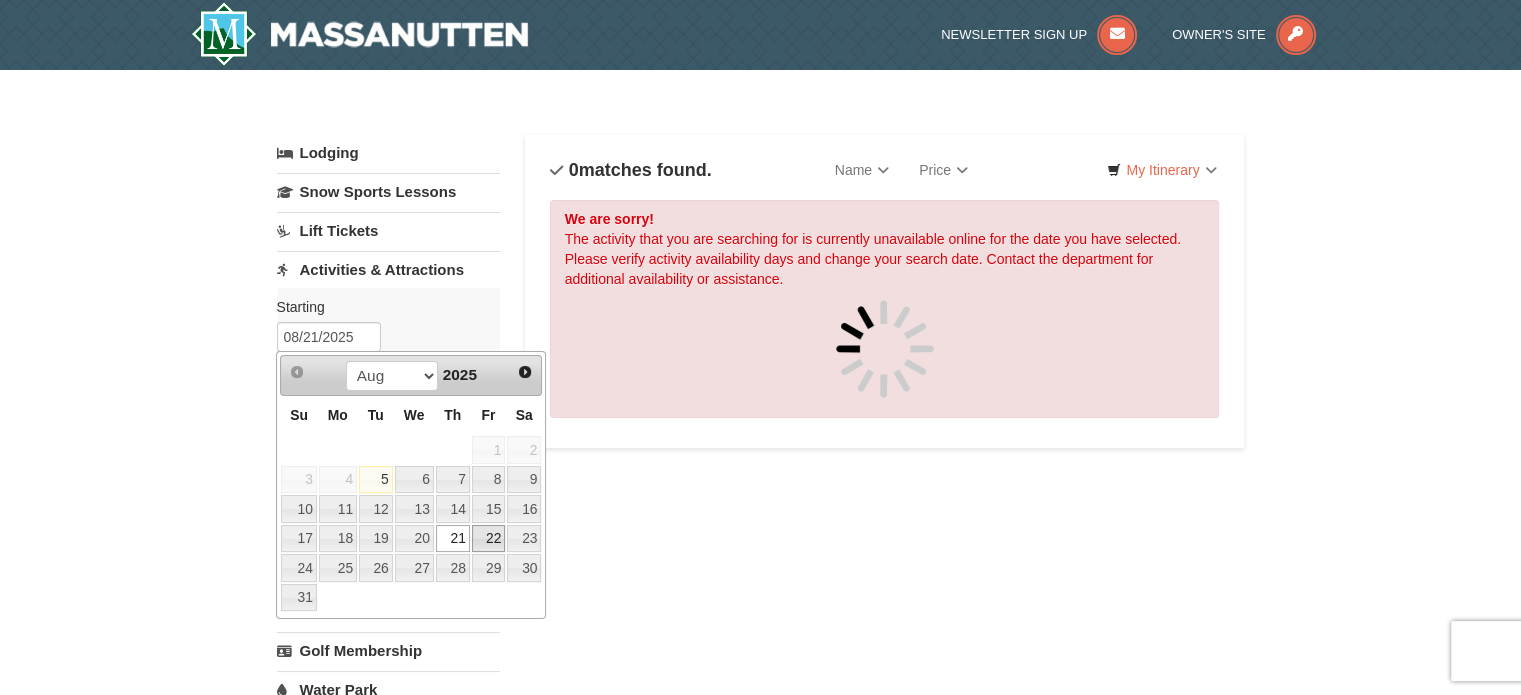 type on "[DATE]" 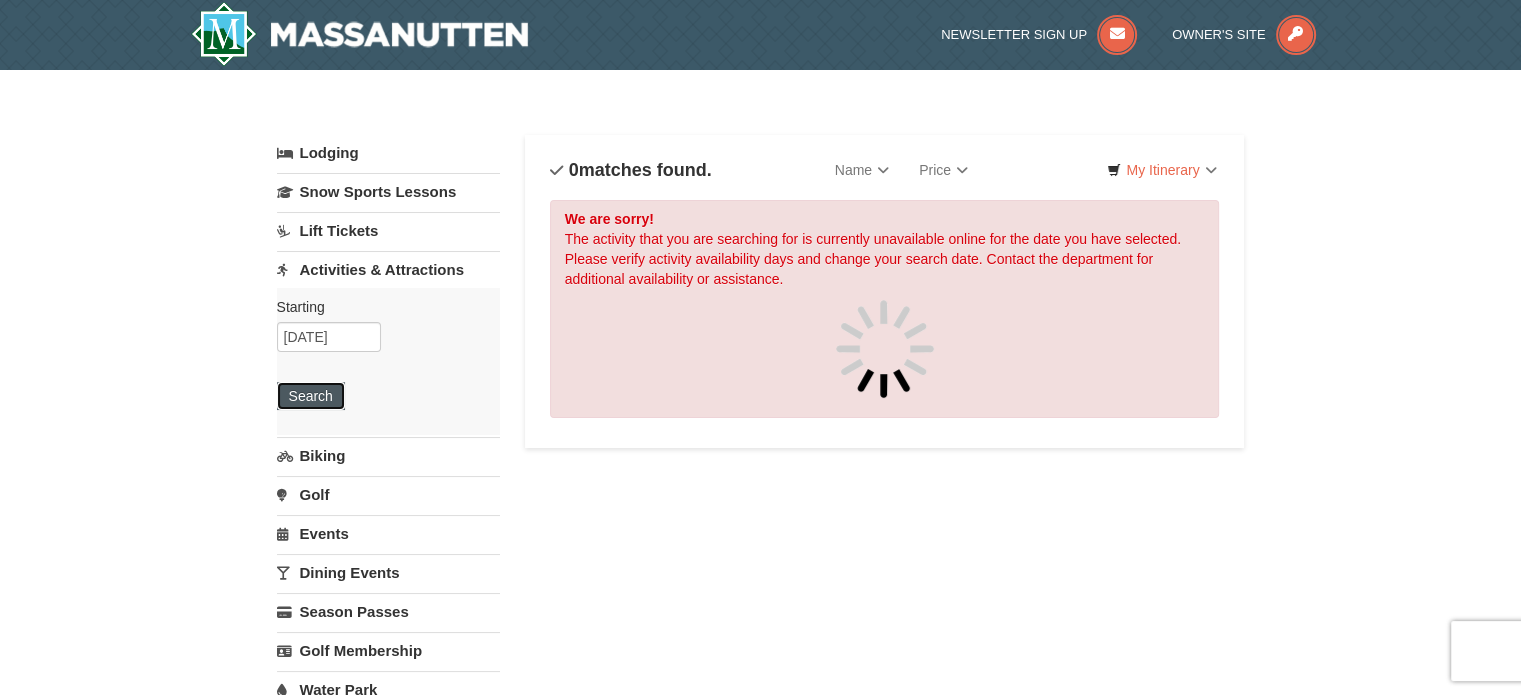 click on "Search" at bounding box center (311, 396) 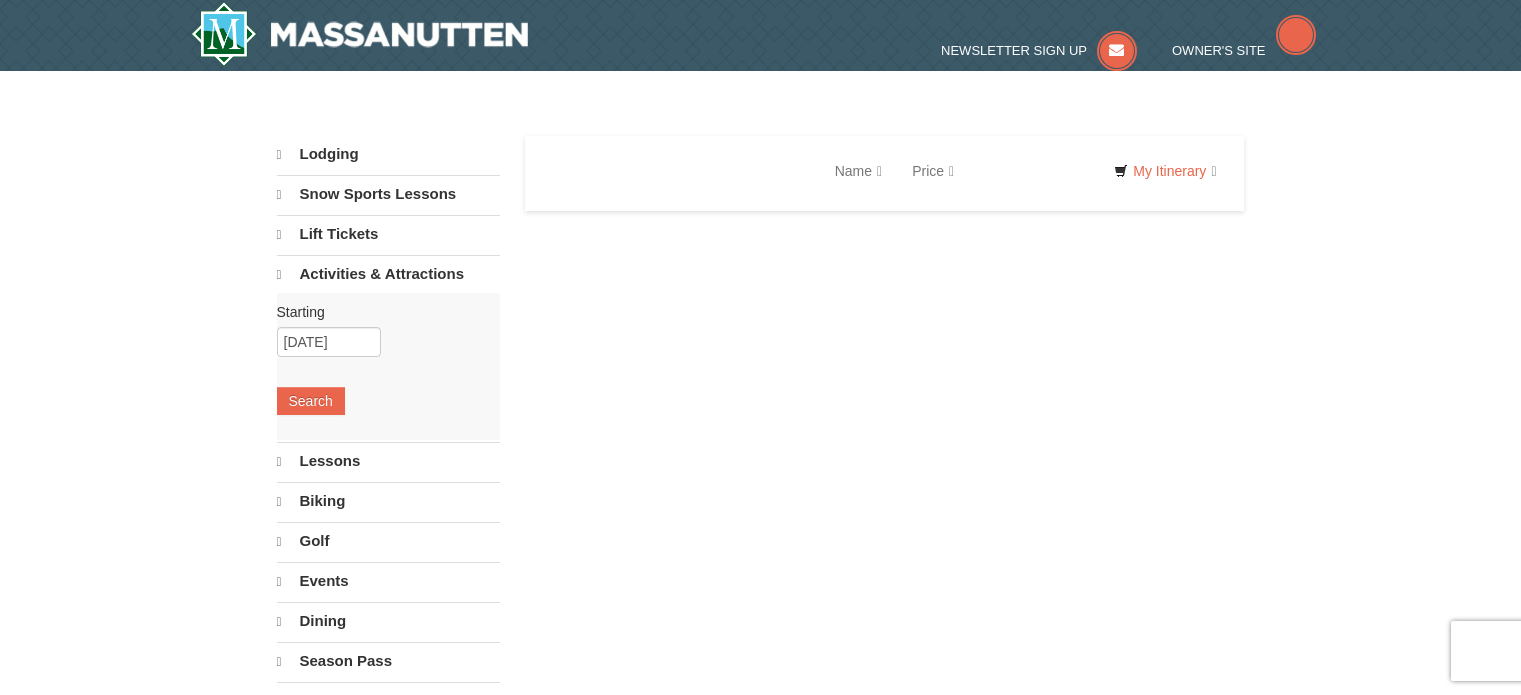 scroll, scrollTop: 0, scrollLeft: 0, axis: both 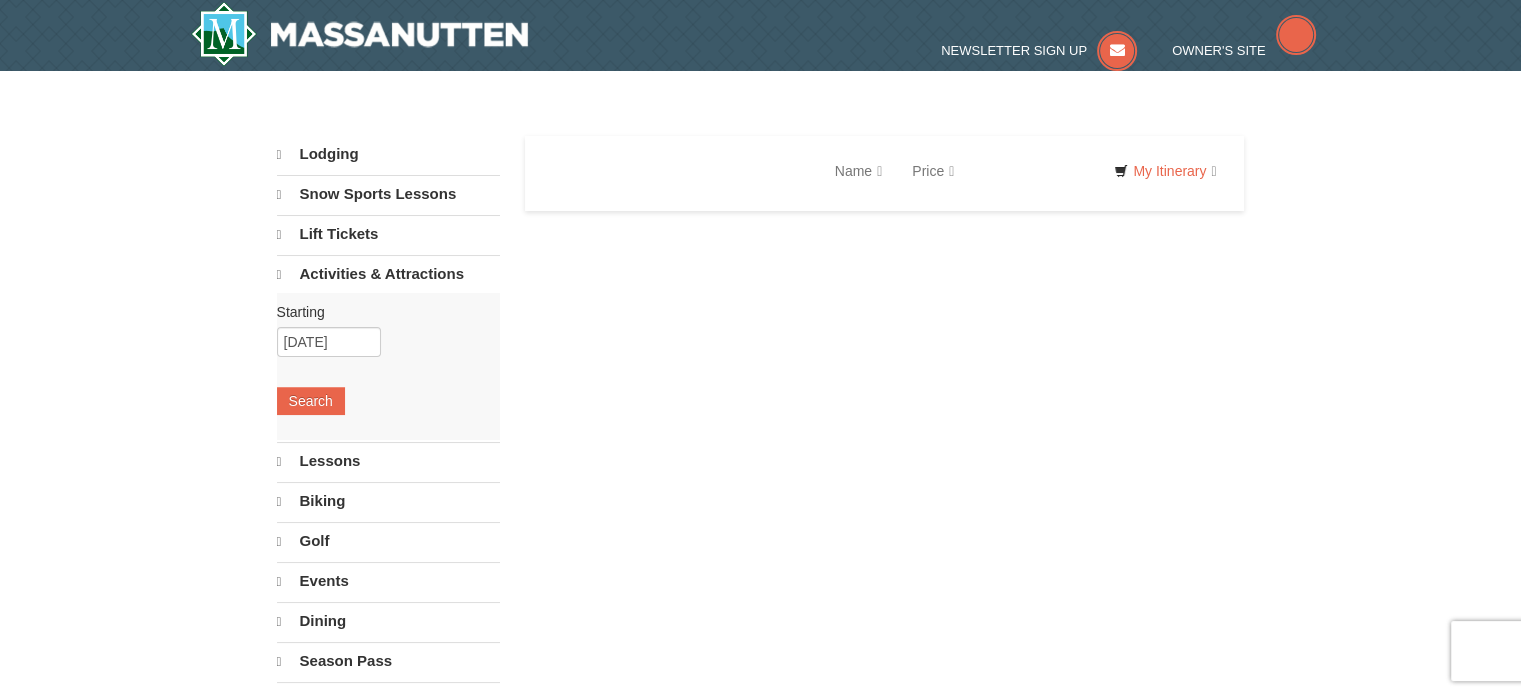 select on "8" 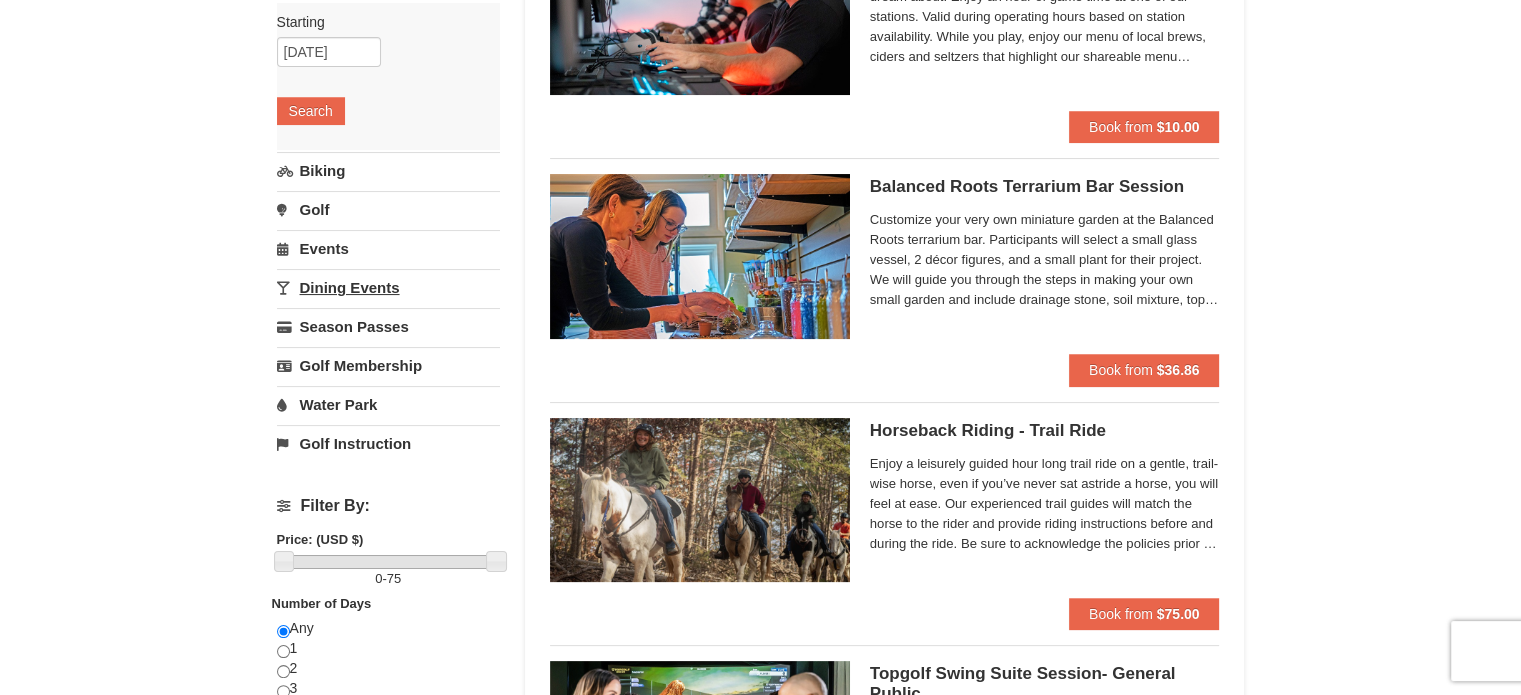 scroll, scrollTop: 300, scrollLeft: 0, axis: vertical 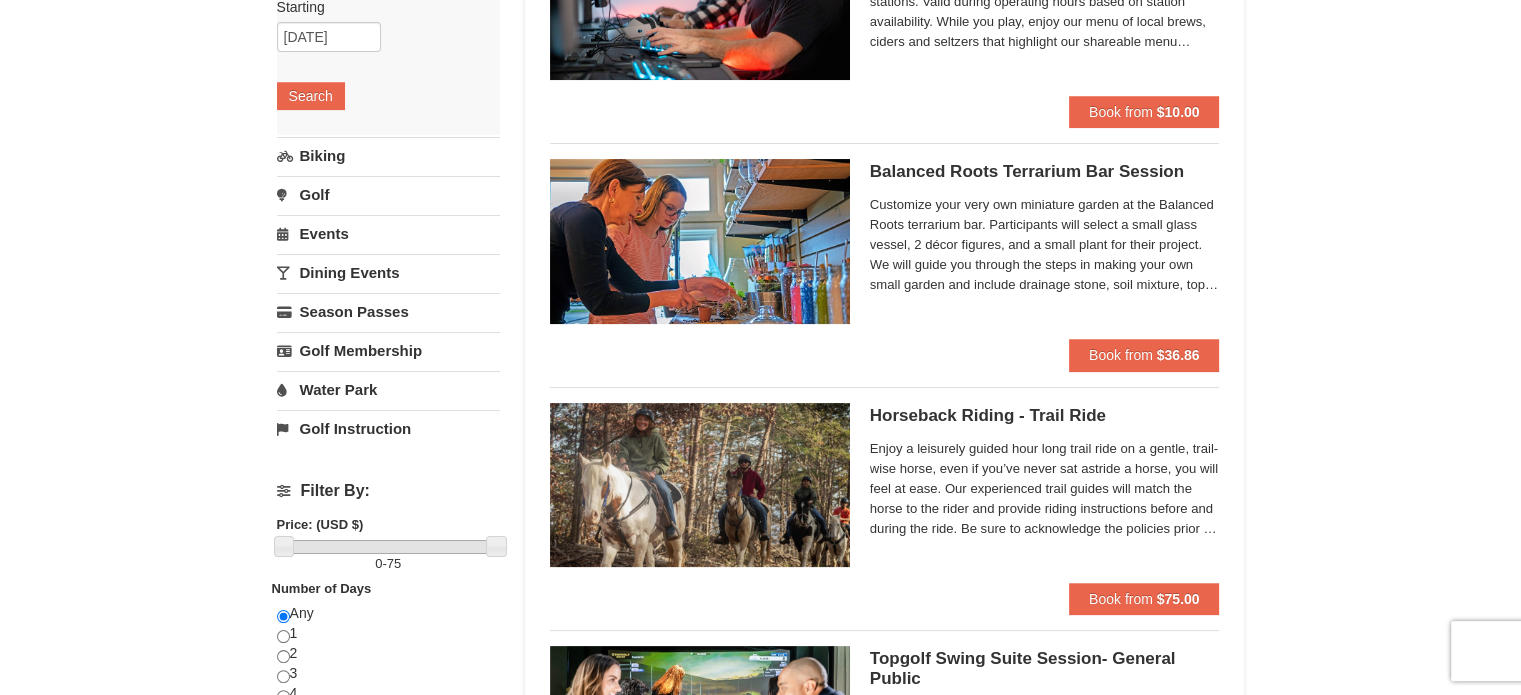 click on "Water Park" at bounding box center [388, 389] 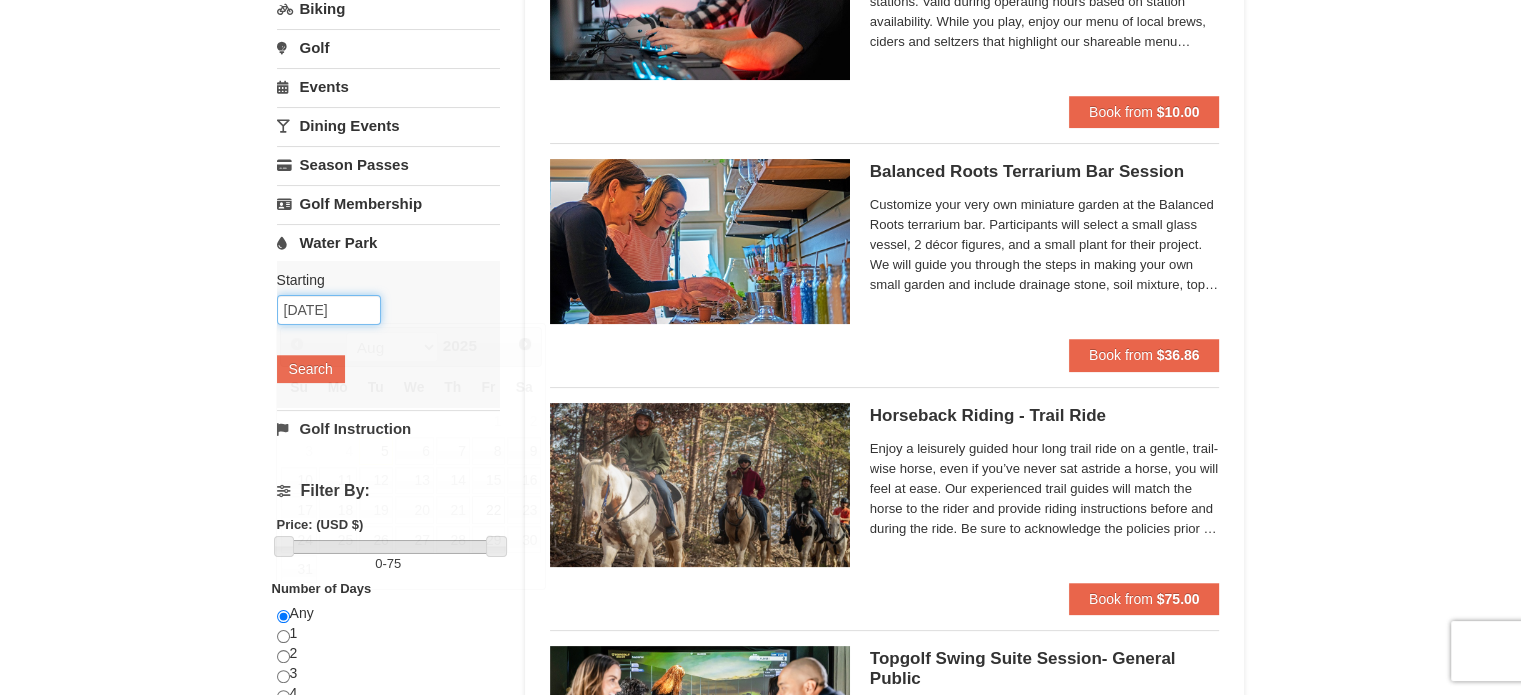 click on "[DATE]" at bounding box center [329, 310] 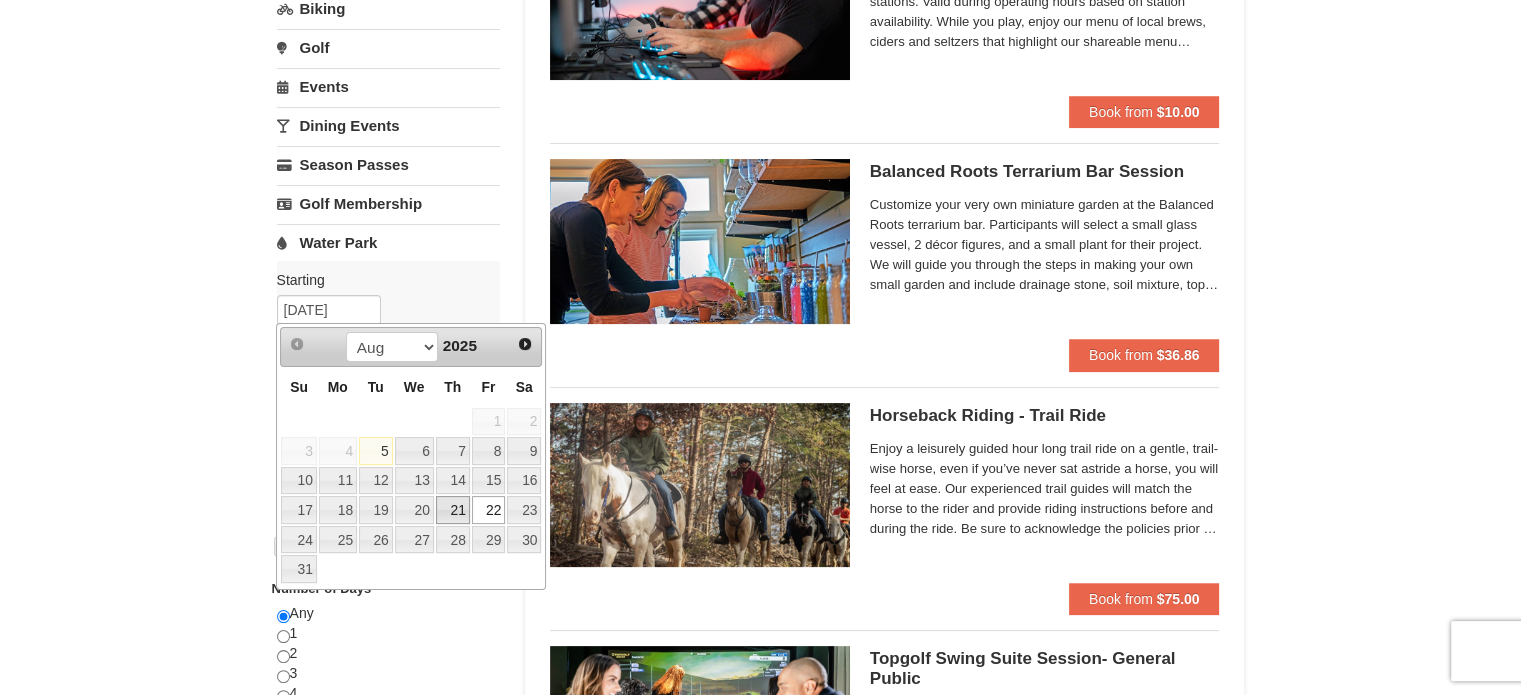 click on "21" at bounding box center (453, 510) 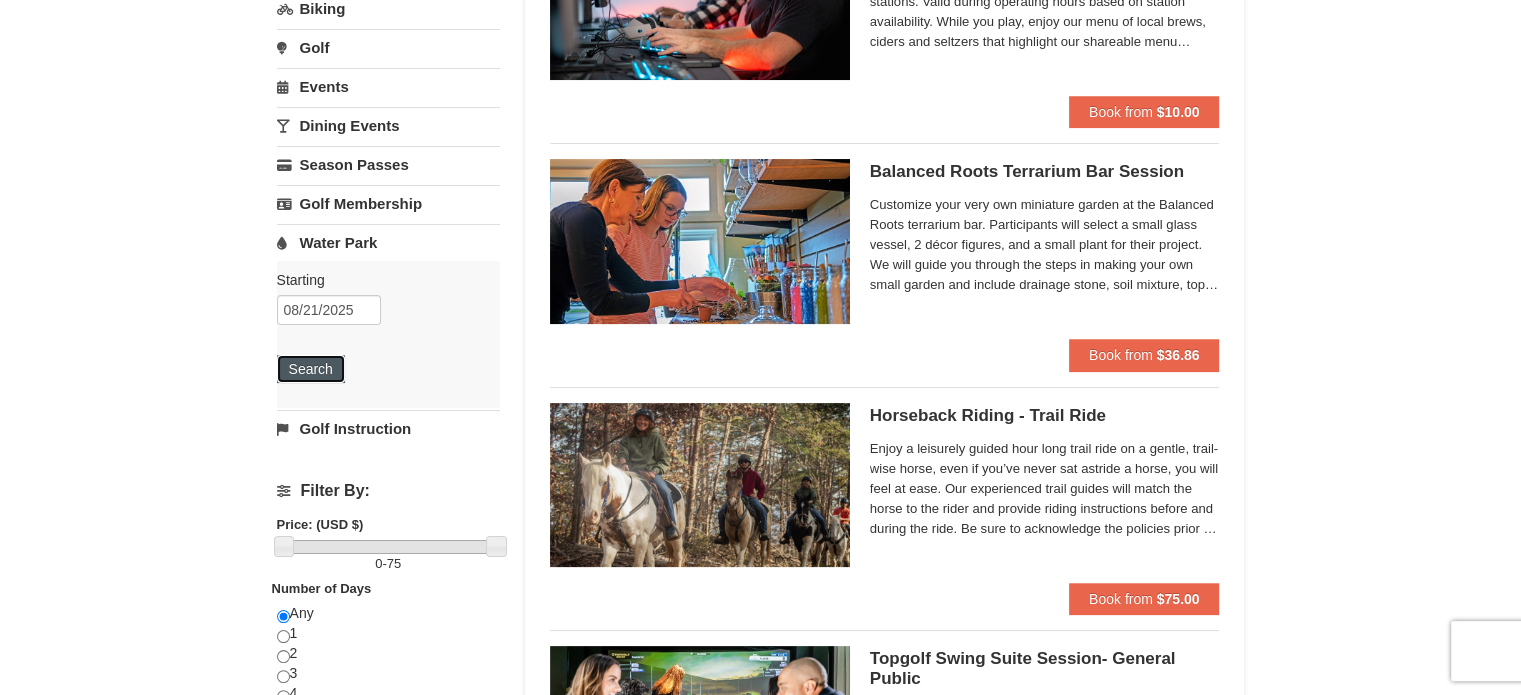 click on "Search" at bounding box center [311, 369] 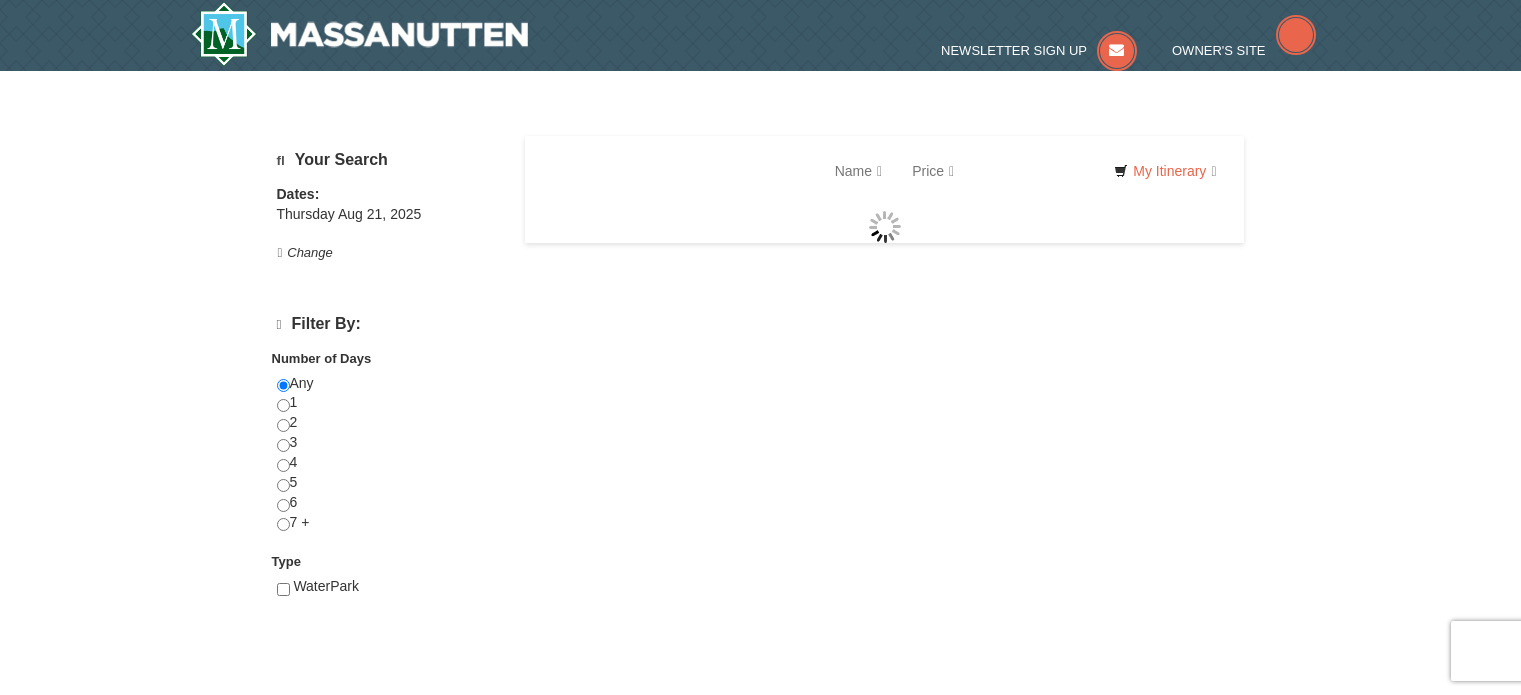 scroll, scrollTop: 0, scrollLeft: 0, axis: both 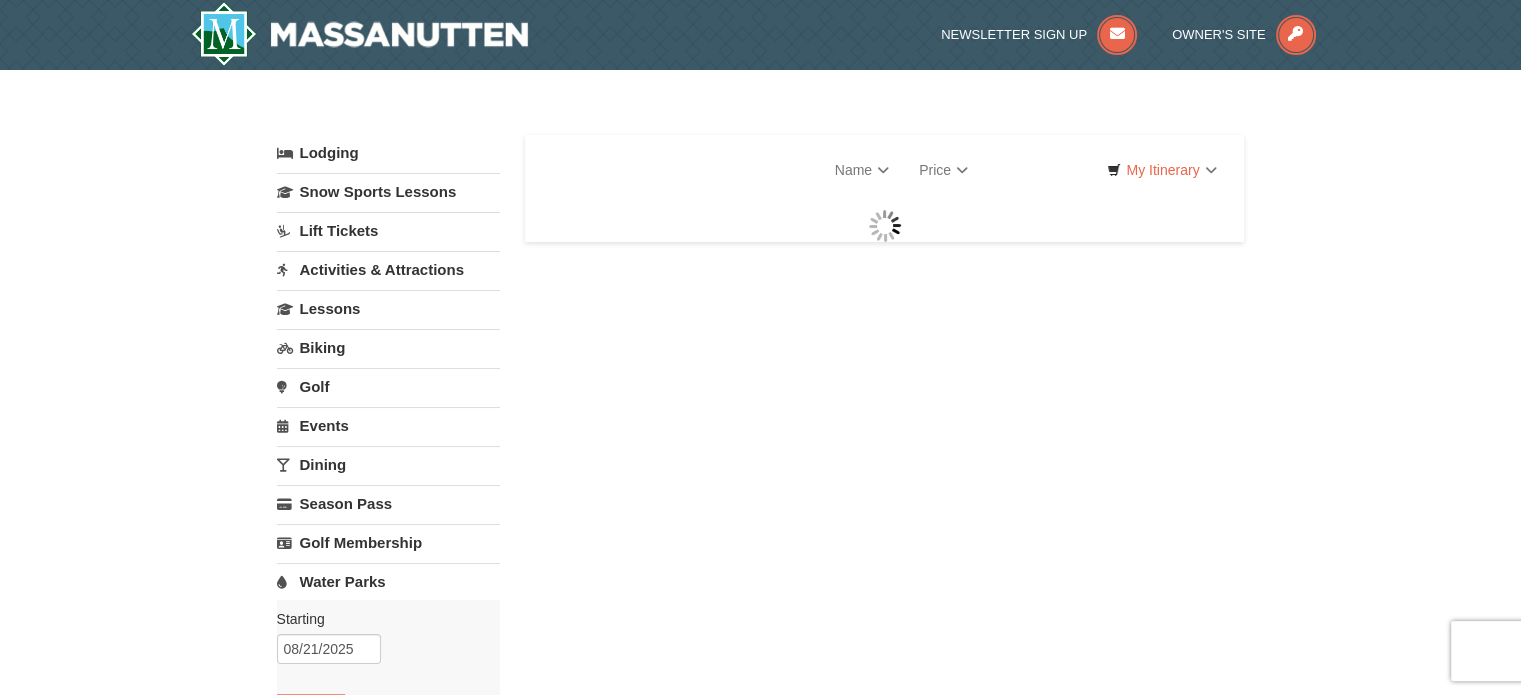 select on "8" 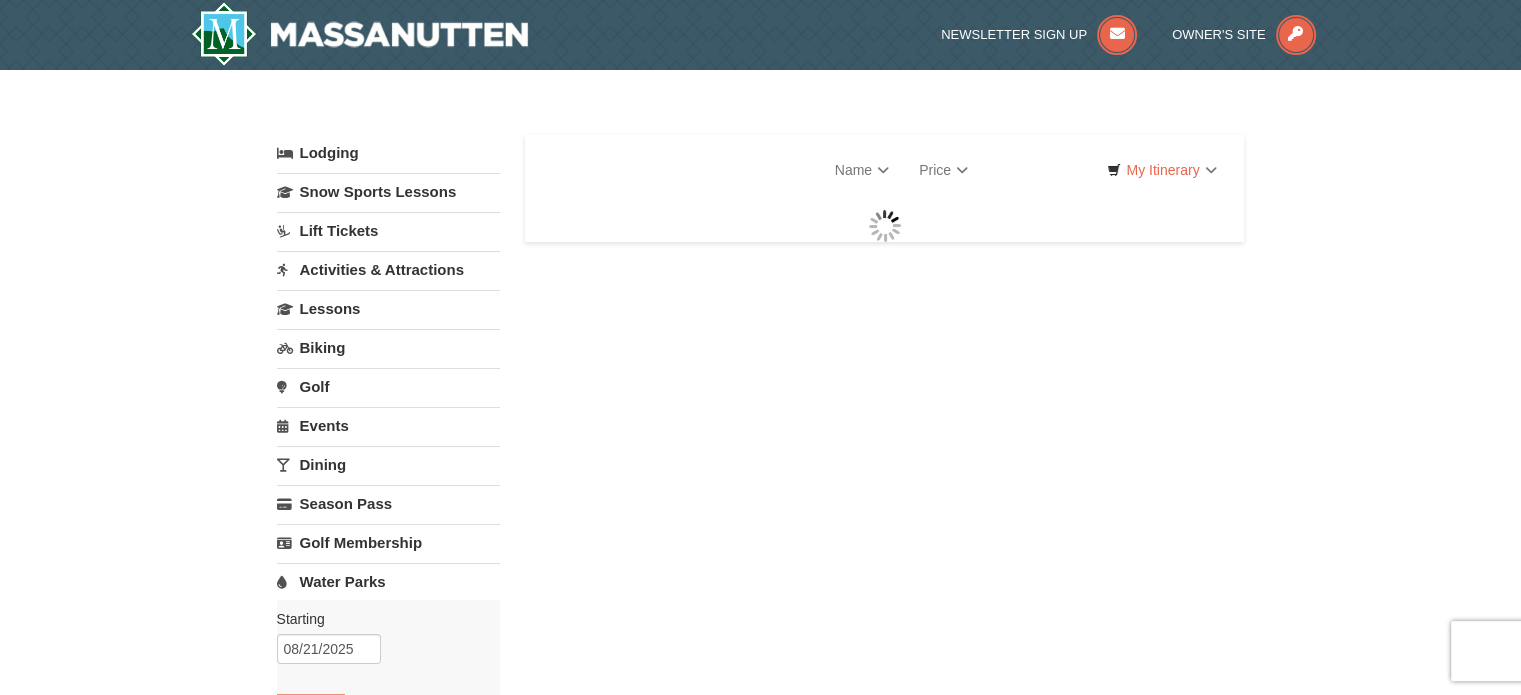 select on "8" 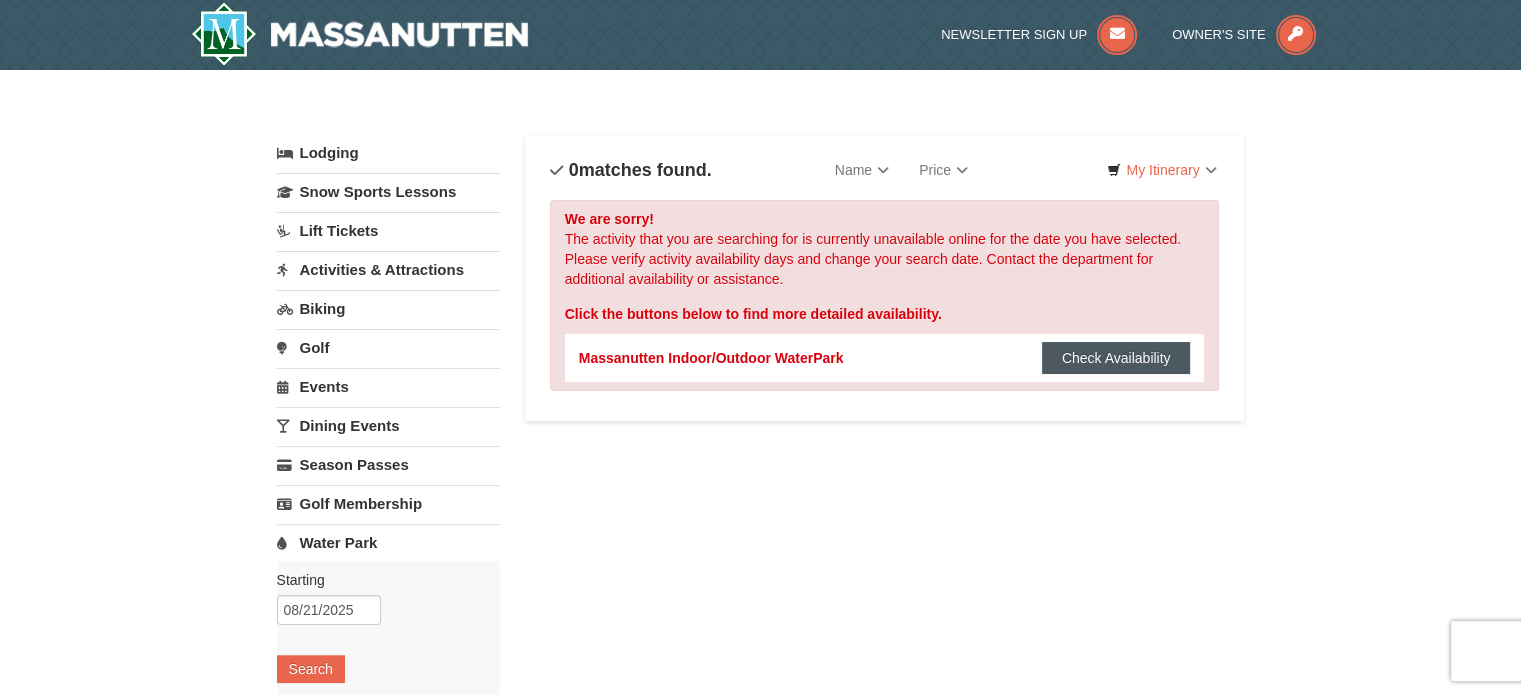 click on "Check Availability" at bounding box center [1116, 358] 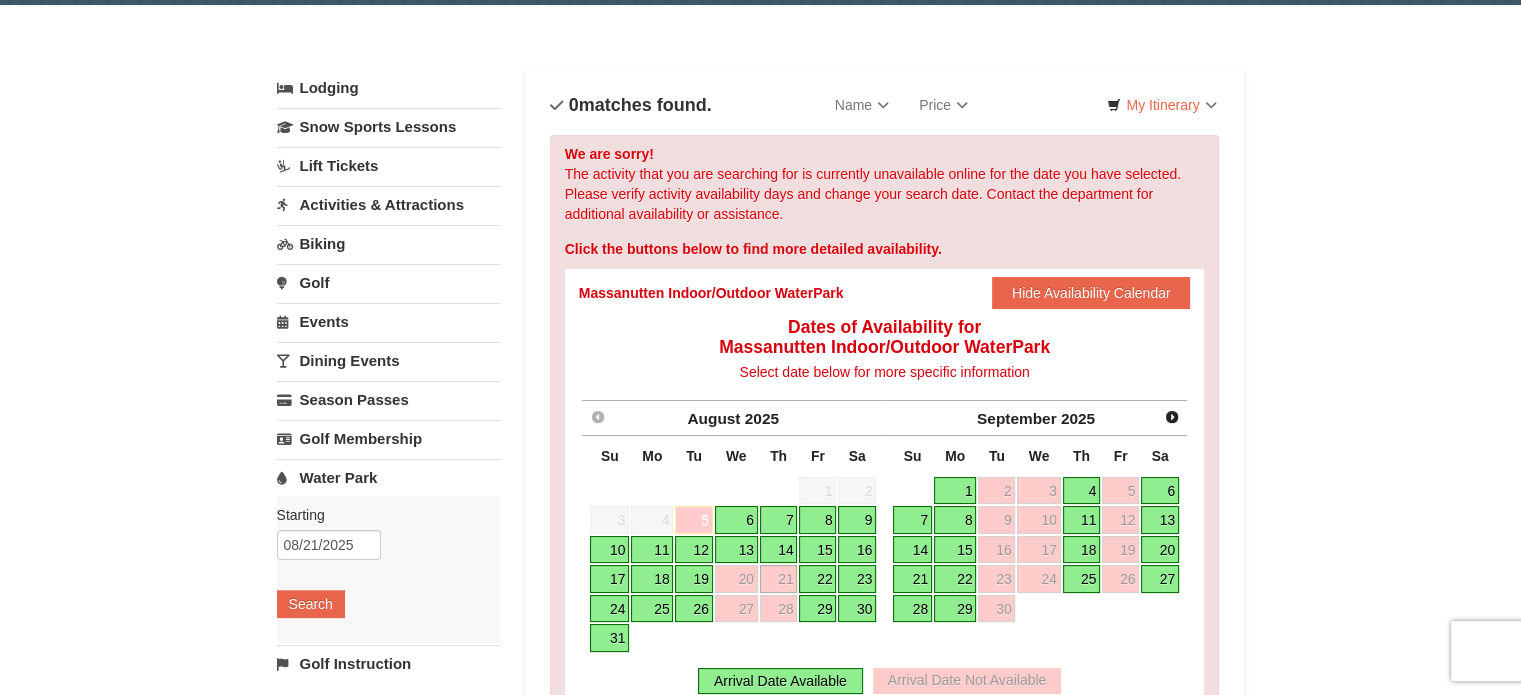 scroll, scrollTop: 100, scrollLeft: 0, axis: vertical 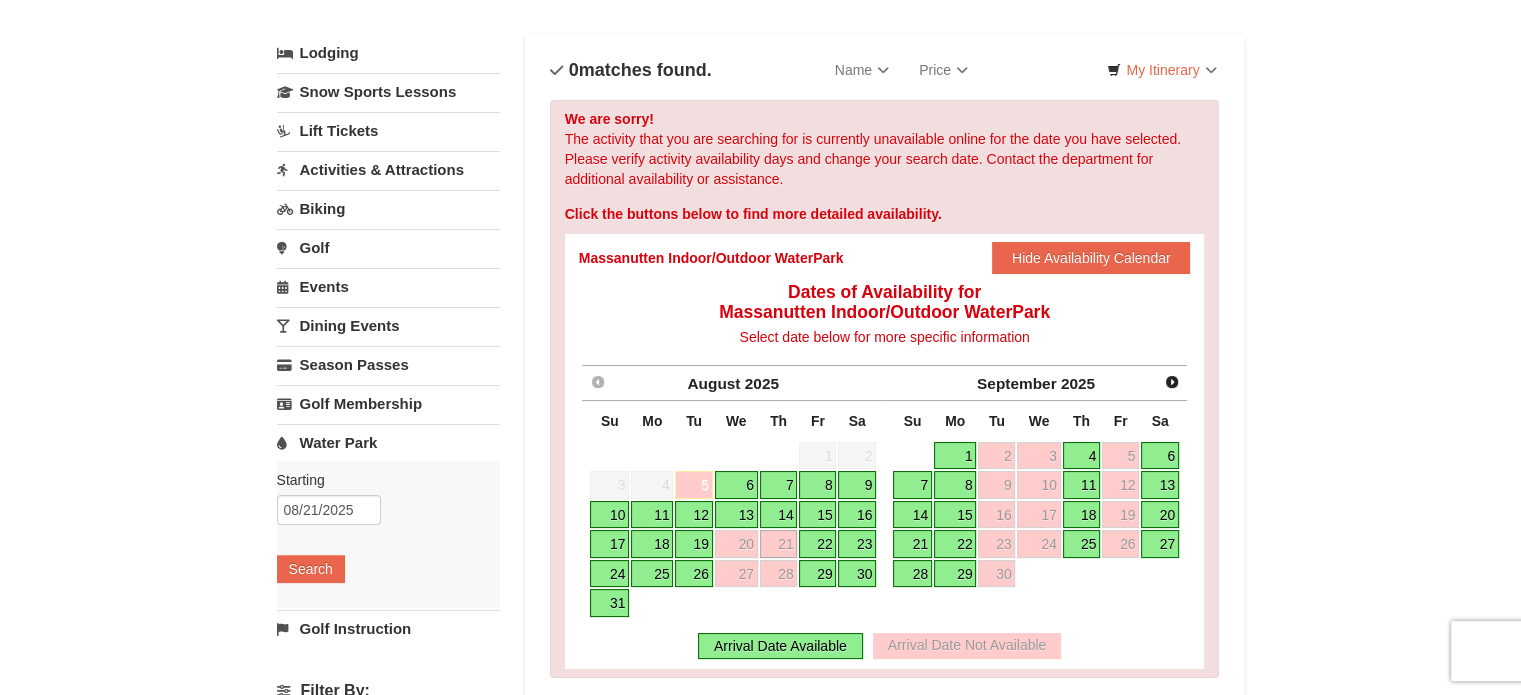 click on "22" at bounding box center [817, 544] 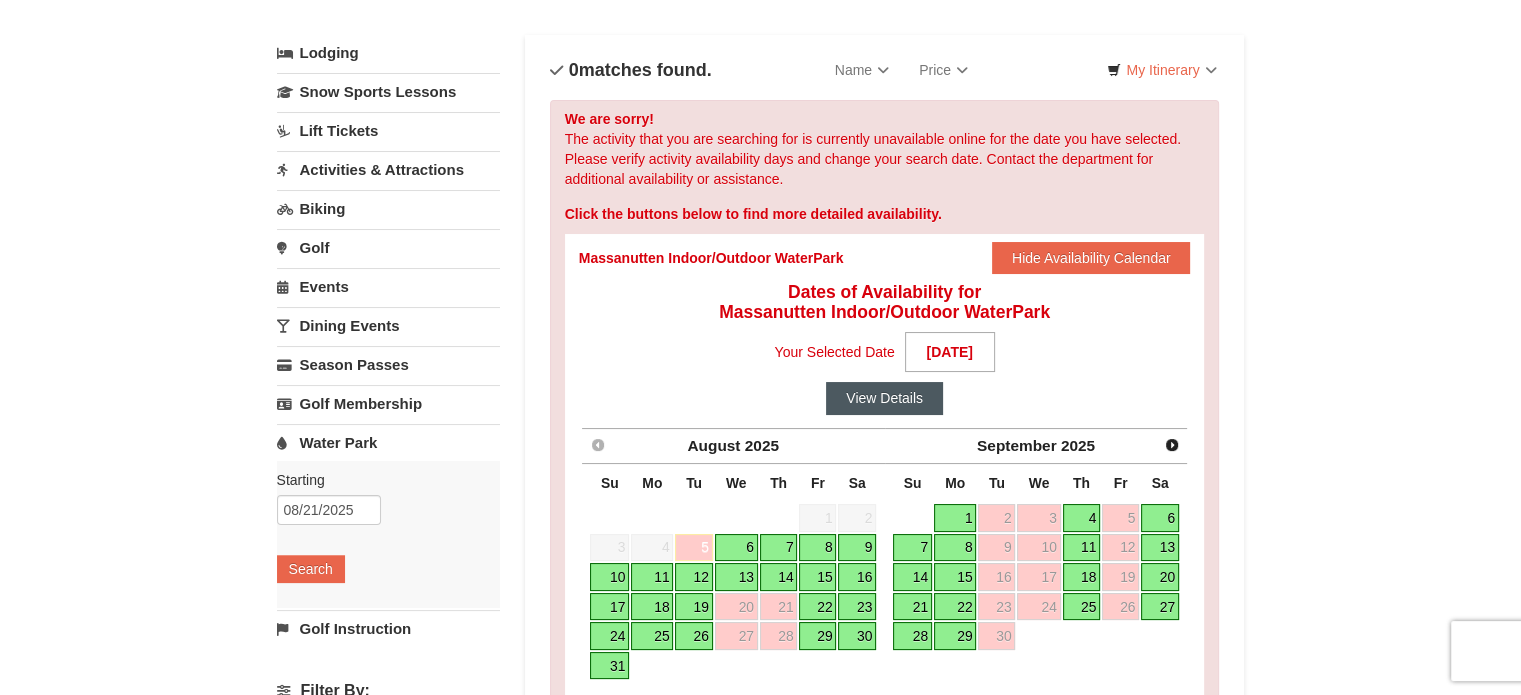 click on "View Details" at bounding box center (884, 398) 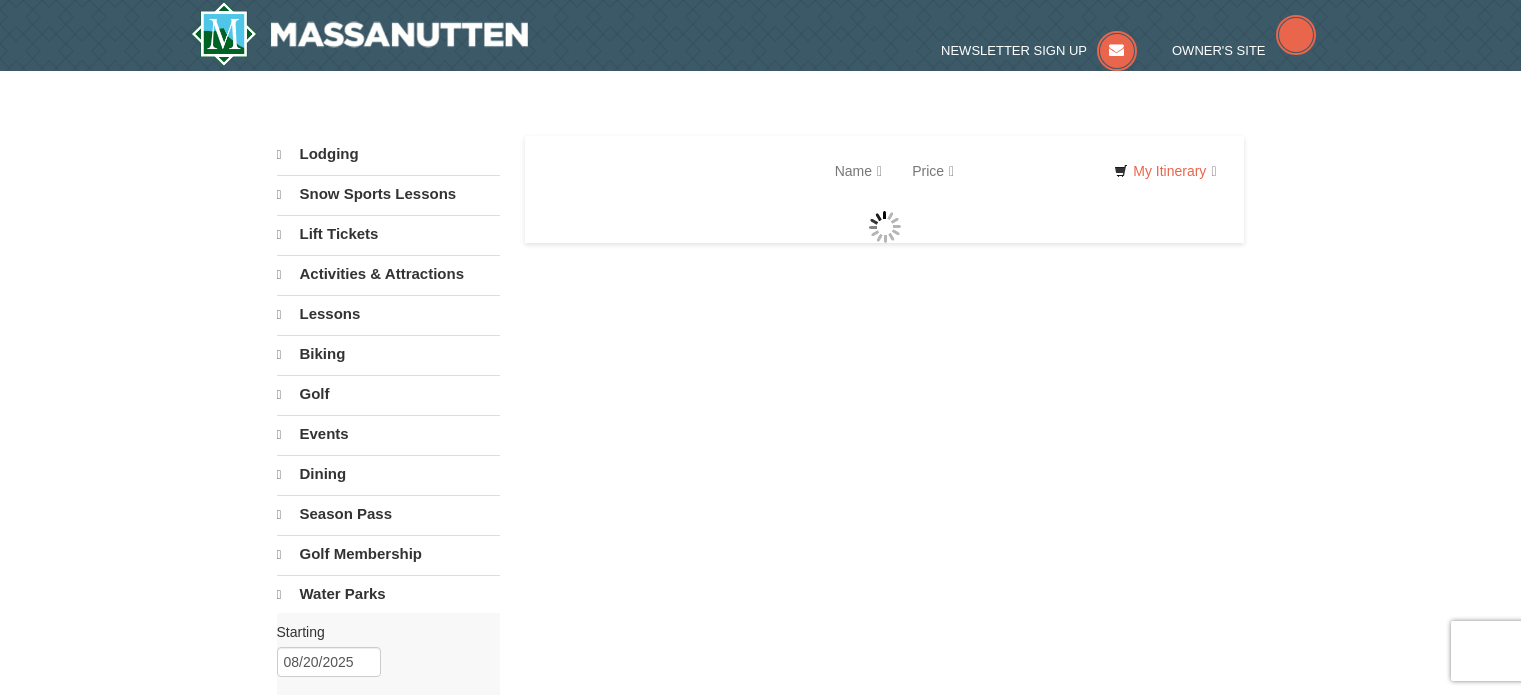 scroll, scrollTop: 0, scrollLeft: 0, axis: both 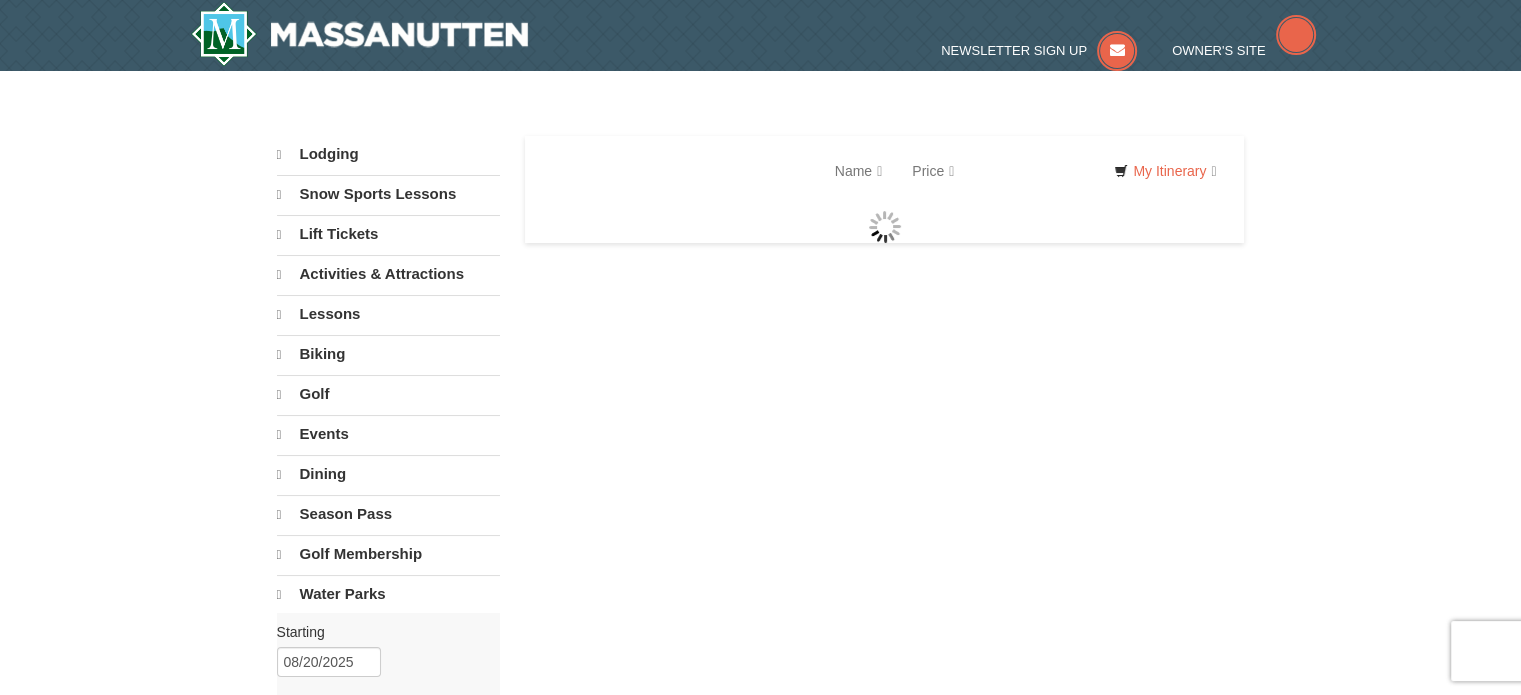 select on "8" 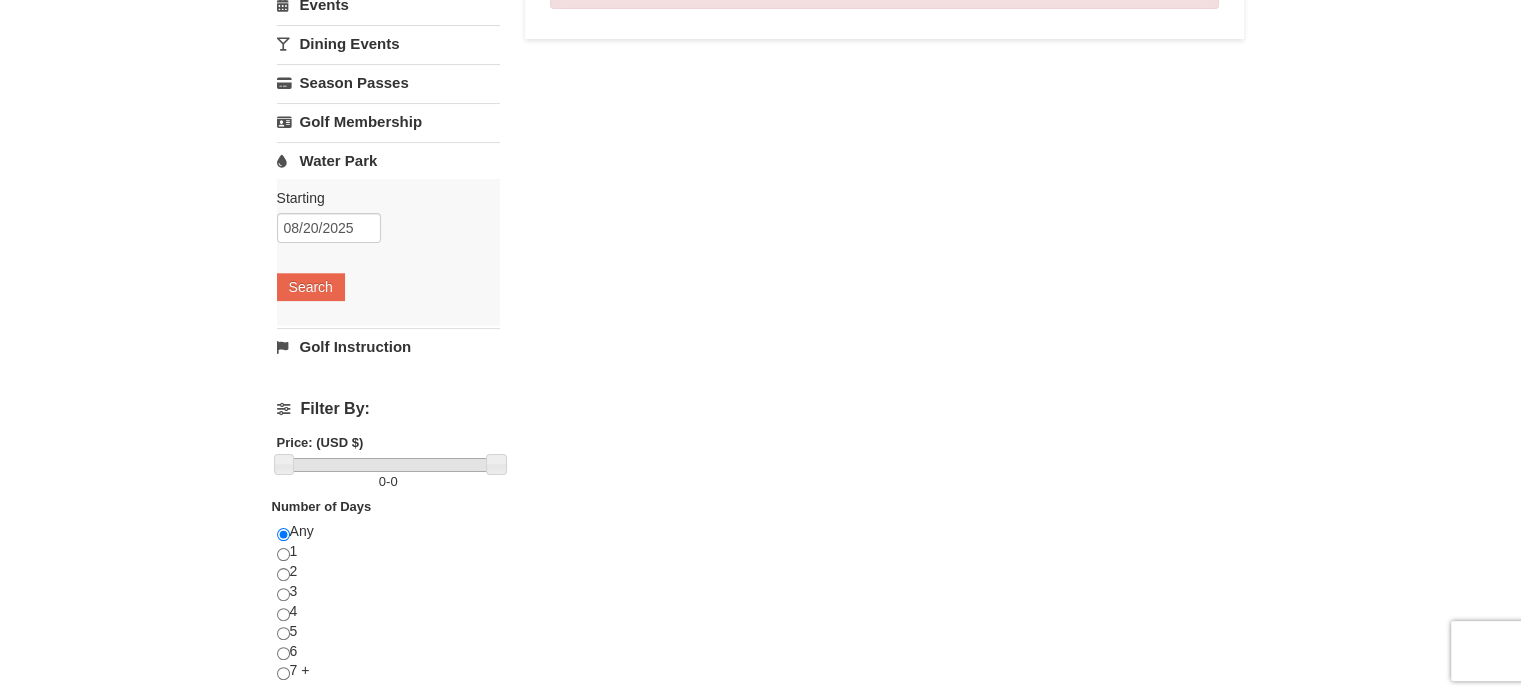 scroll, scrollTop: 0, scrollLeft: 0, axis: both 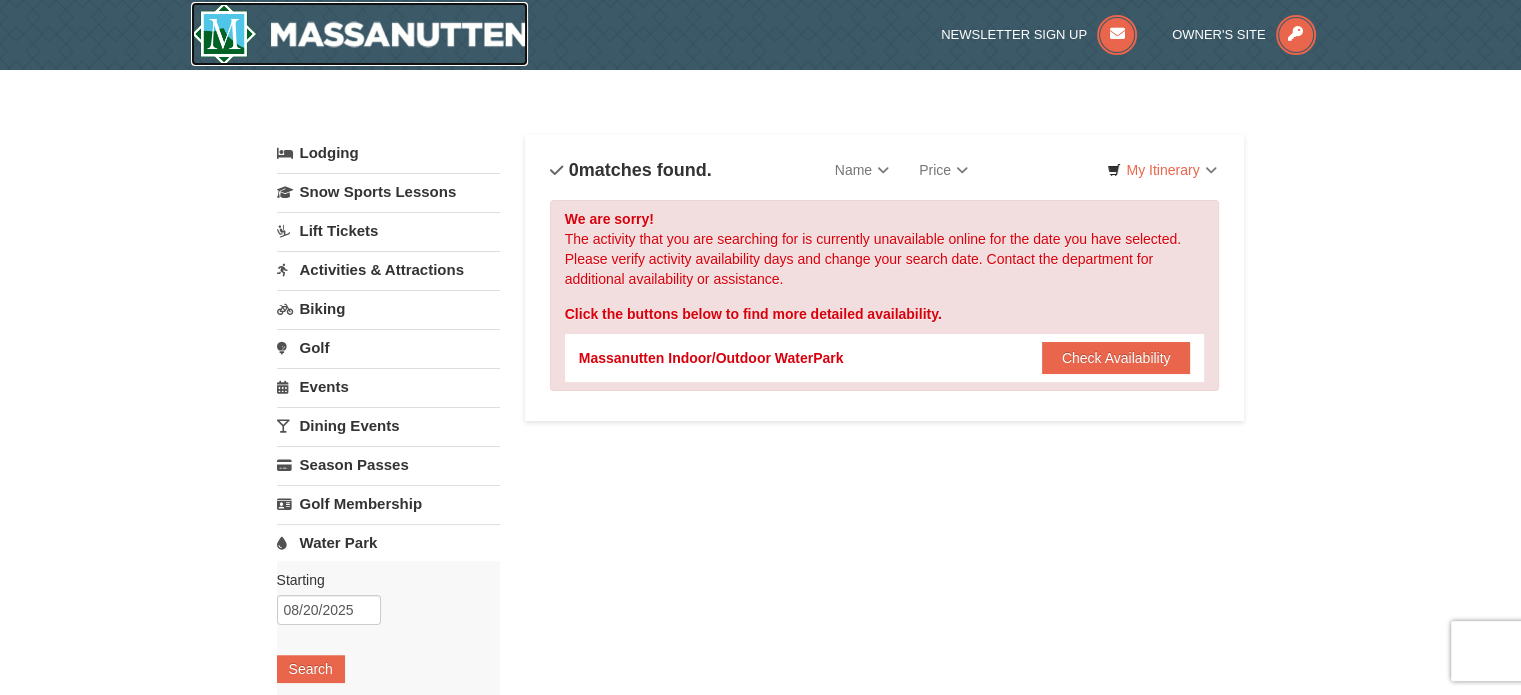 click at bounding box center [360, 34] 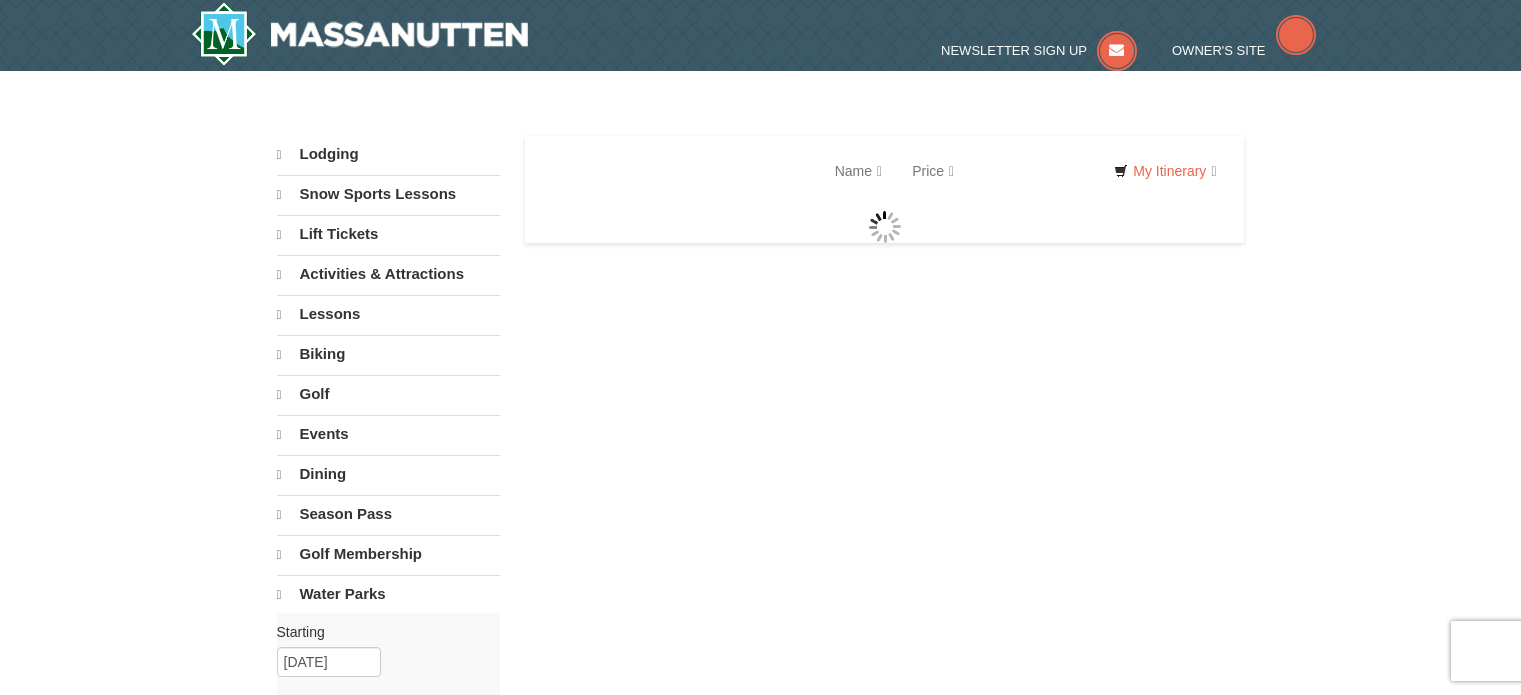 scroll, scrollTop: 0, scrollLeft: 0, axis: both 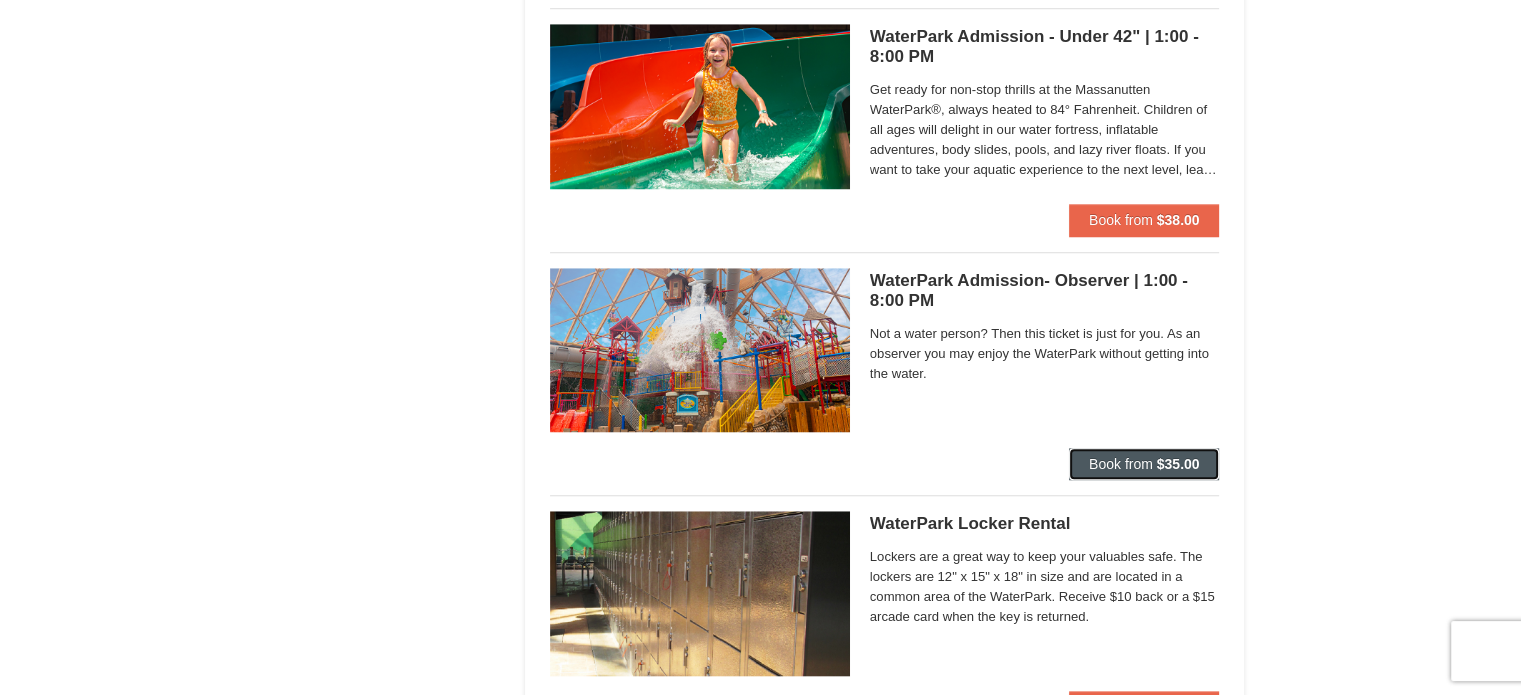 click on "Book from" at bounding box center [1121, 464] 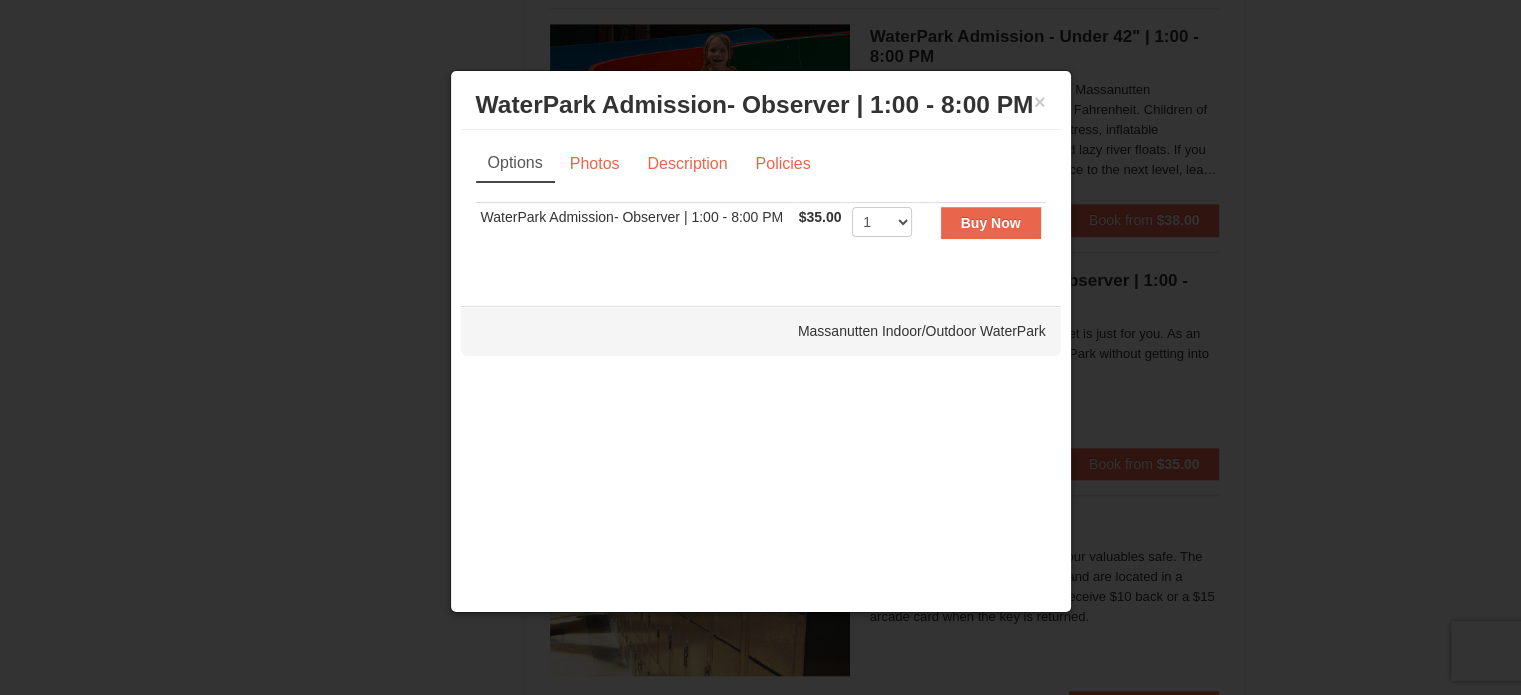 click on "×
WaterPark Admission- Observer | 1:00 - 8:00 PM  Massanutten Indoor/Outdoor WaterPark" at bounding box center [761, 105] 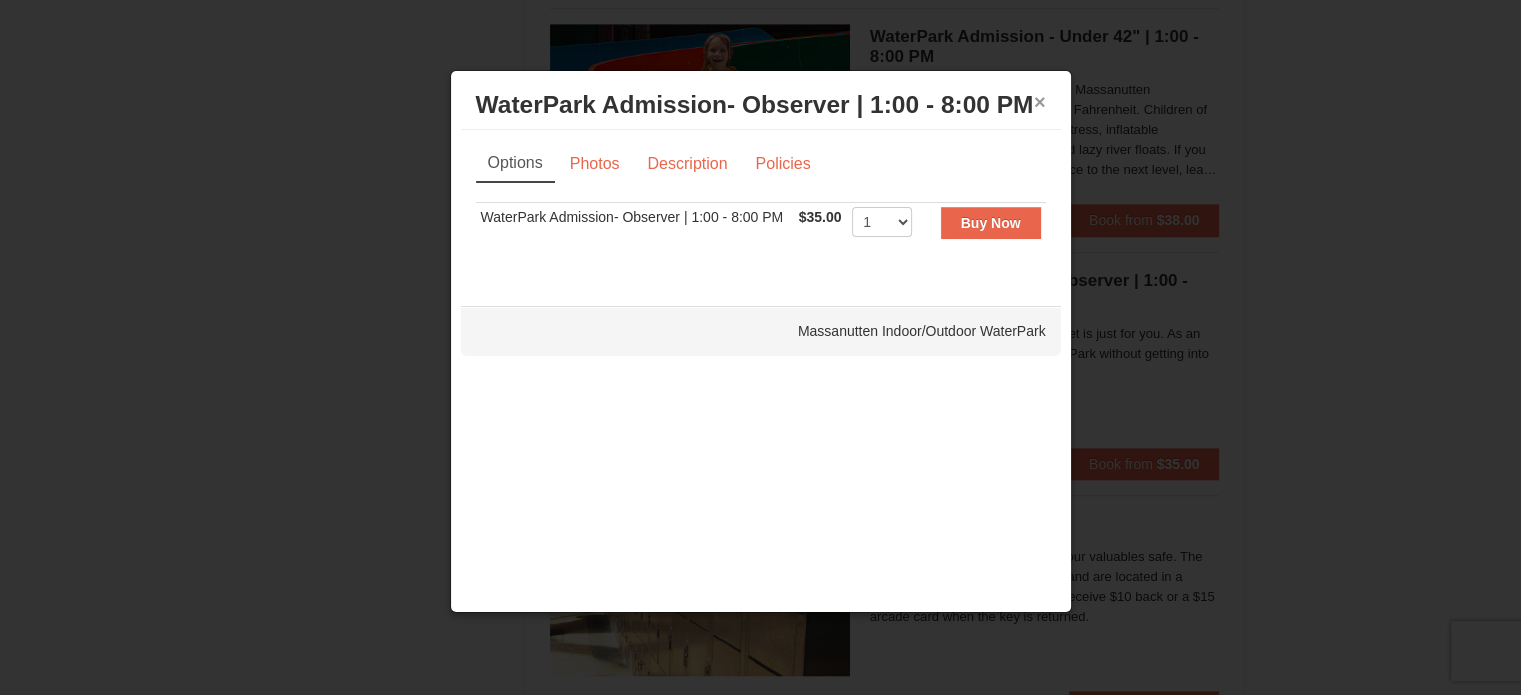 click on "×" at bounding box center (1040, 102) 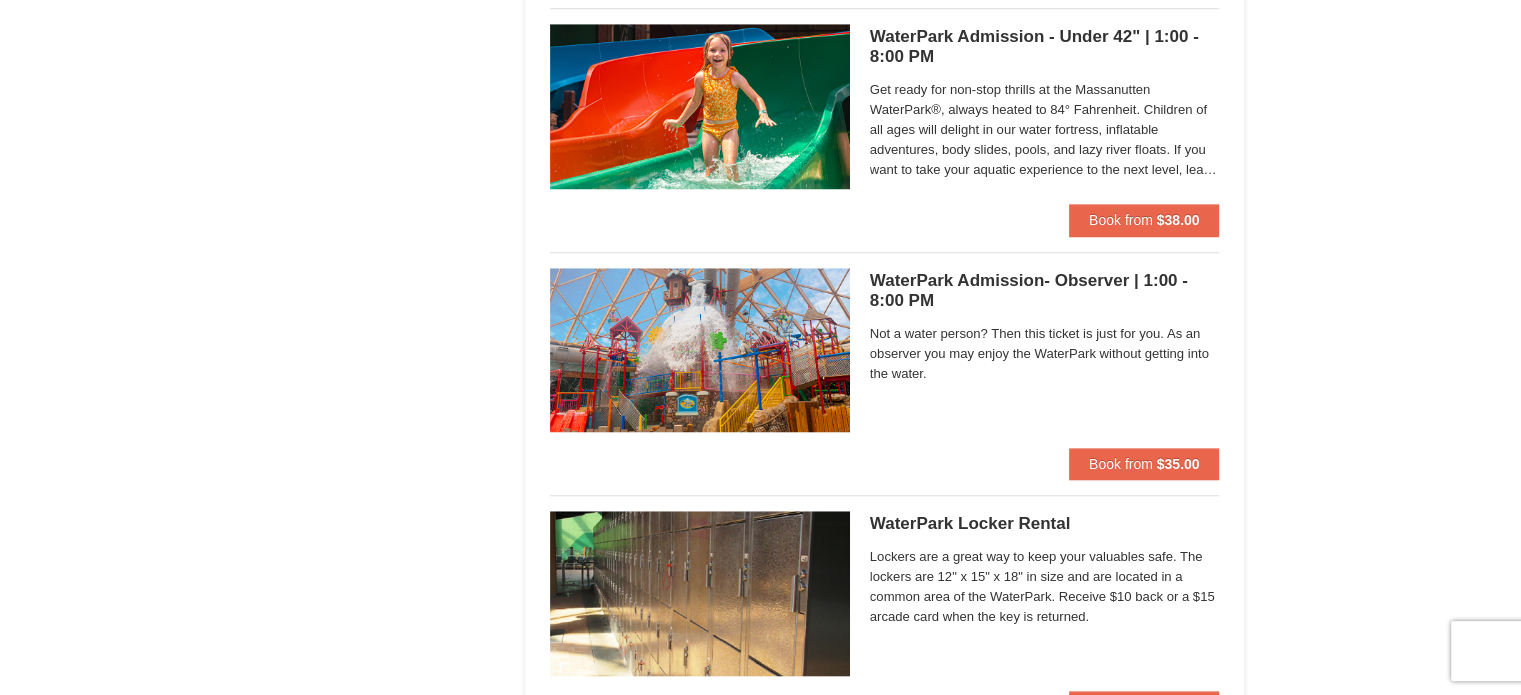 click on "Lodging
Arrival Please format dates MM/DD/YYYY Please format dates MM/DD/YYYY
08/22/2025
Departure Please format dates MM/DD/YYYY Please format dates MM/DD/YYYY
08/24/2025
Adults Please format dates MM/DD/YYYY
2
Children Please format dates MM/DD/YYYY
0
Search" at bounding box center [761, -384] 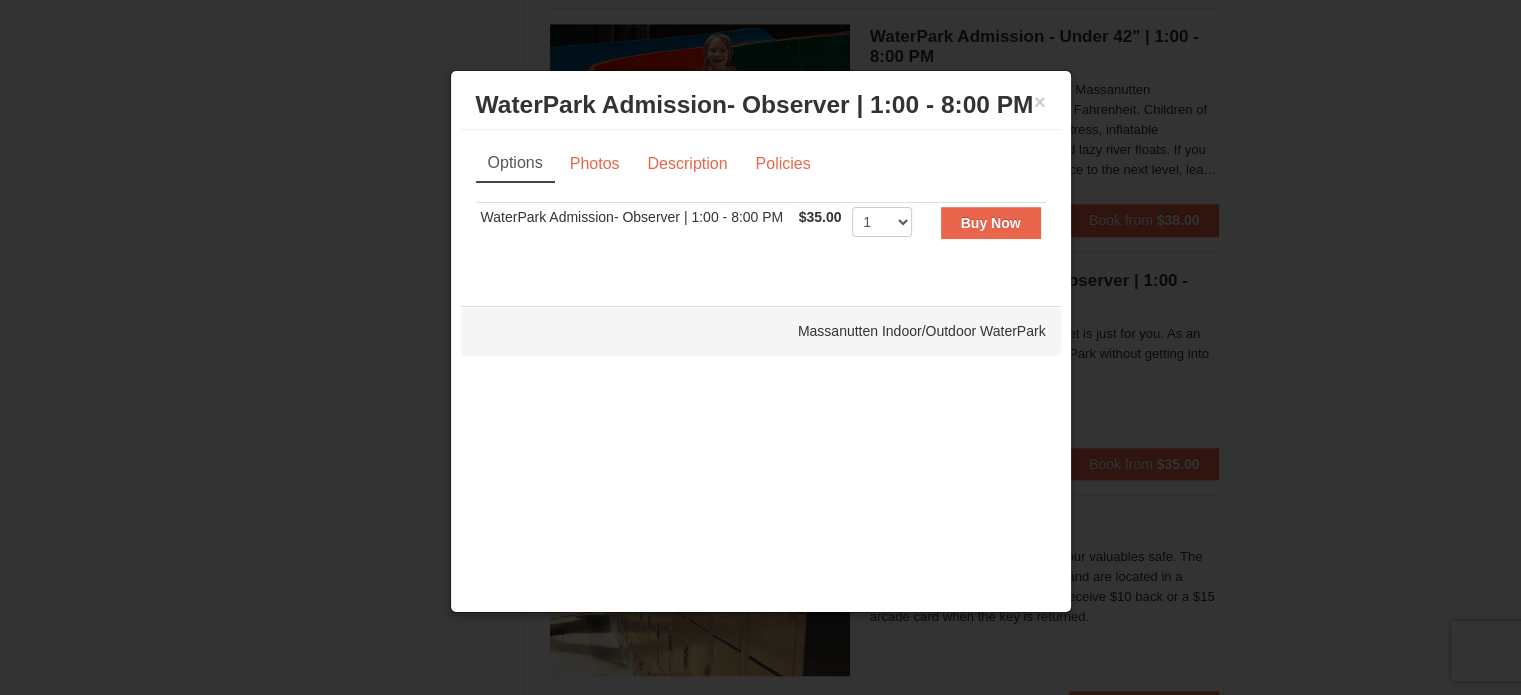 click at bounding box center (760, 347) 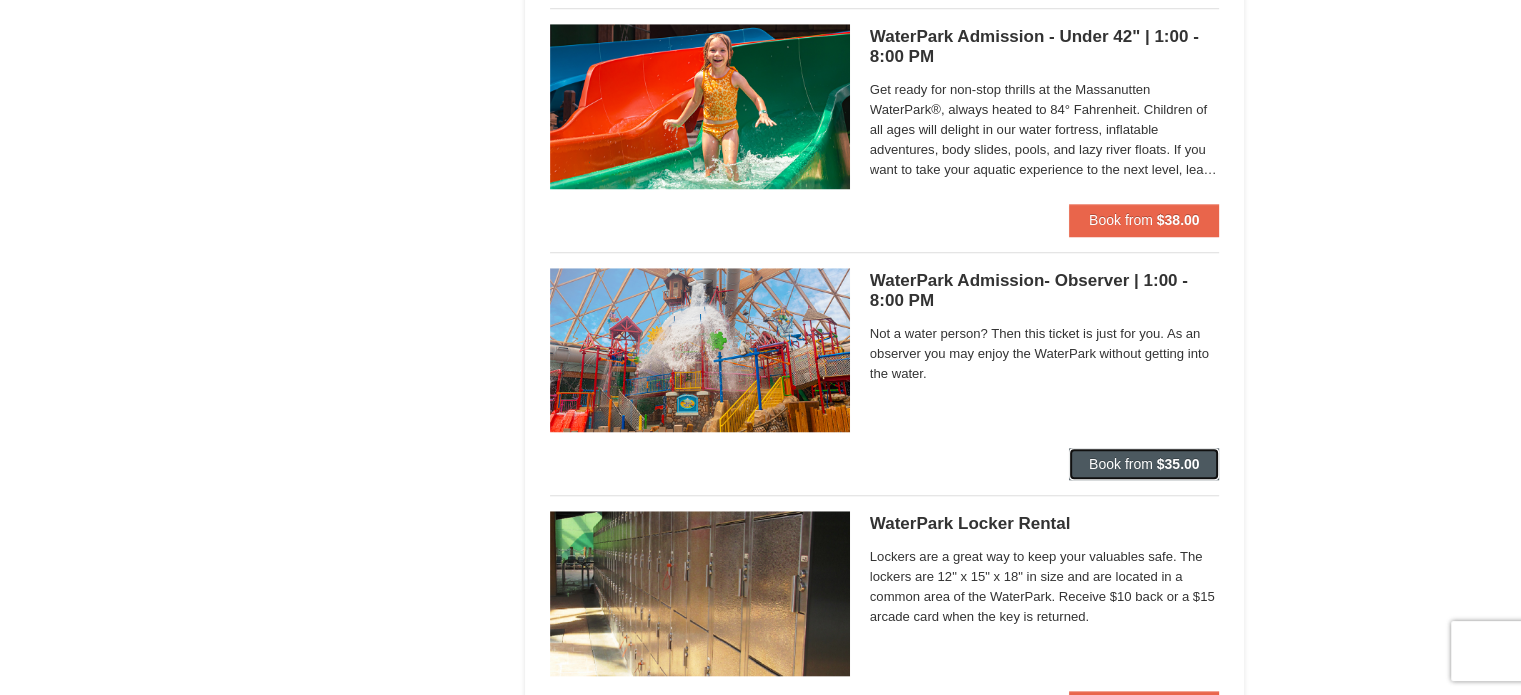 click on "Book from   $35.00" at bounding box center [1144, 464] 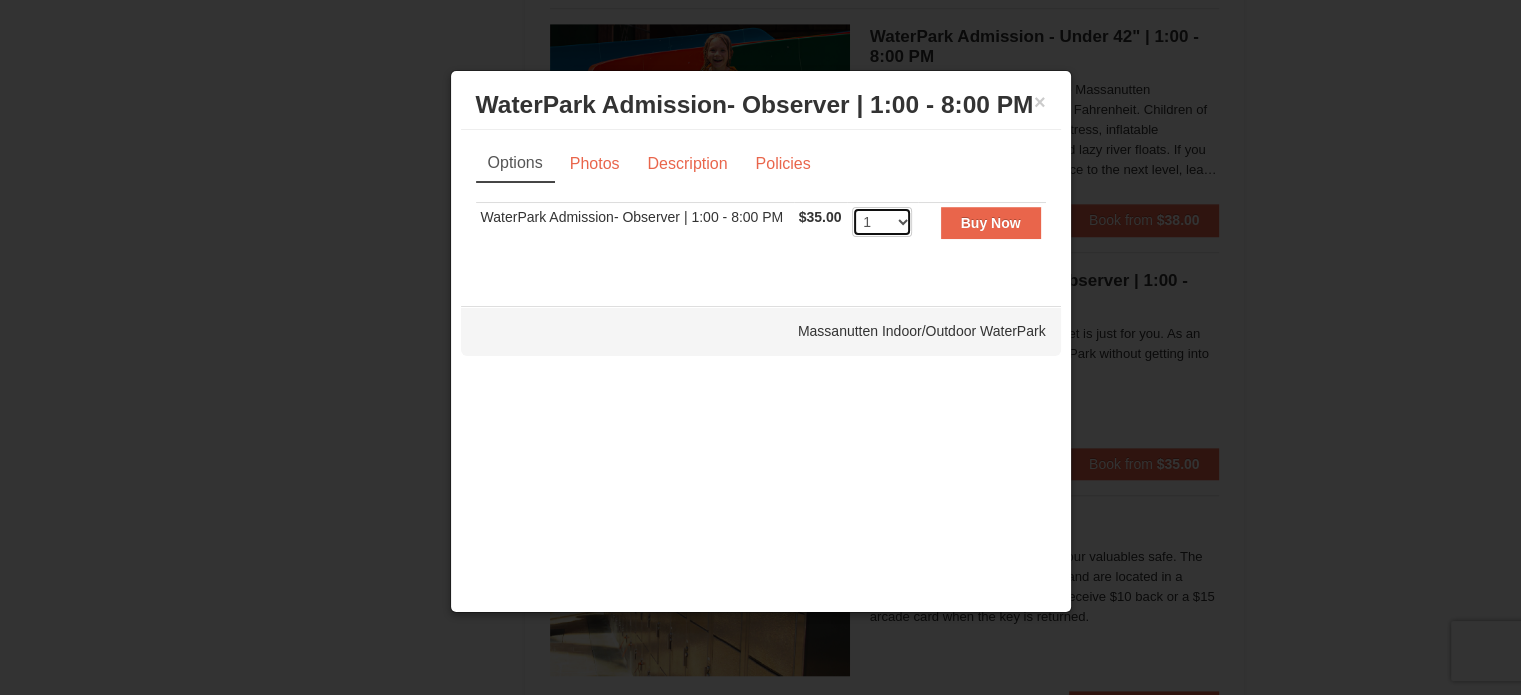 click on "1 2 3 4 5 6 7 8 9 10 11 12 13 14 15 16 17 18 19 20 21 22 23 24 25 26 27 28 29 30 31 32 33 34 35 36 37 38 39 40 41 42 43 44 45 46 47 48 49 50" at bounding box center (882, 222) 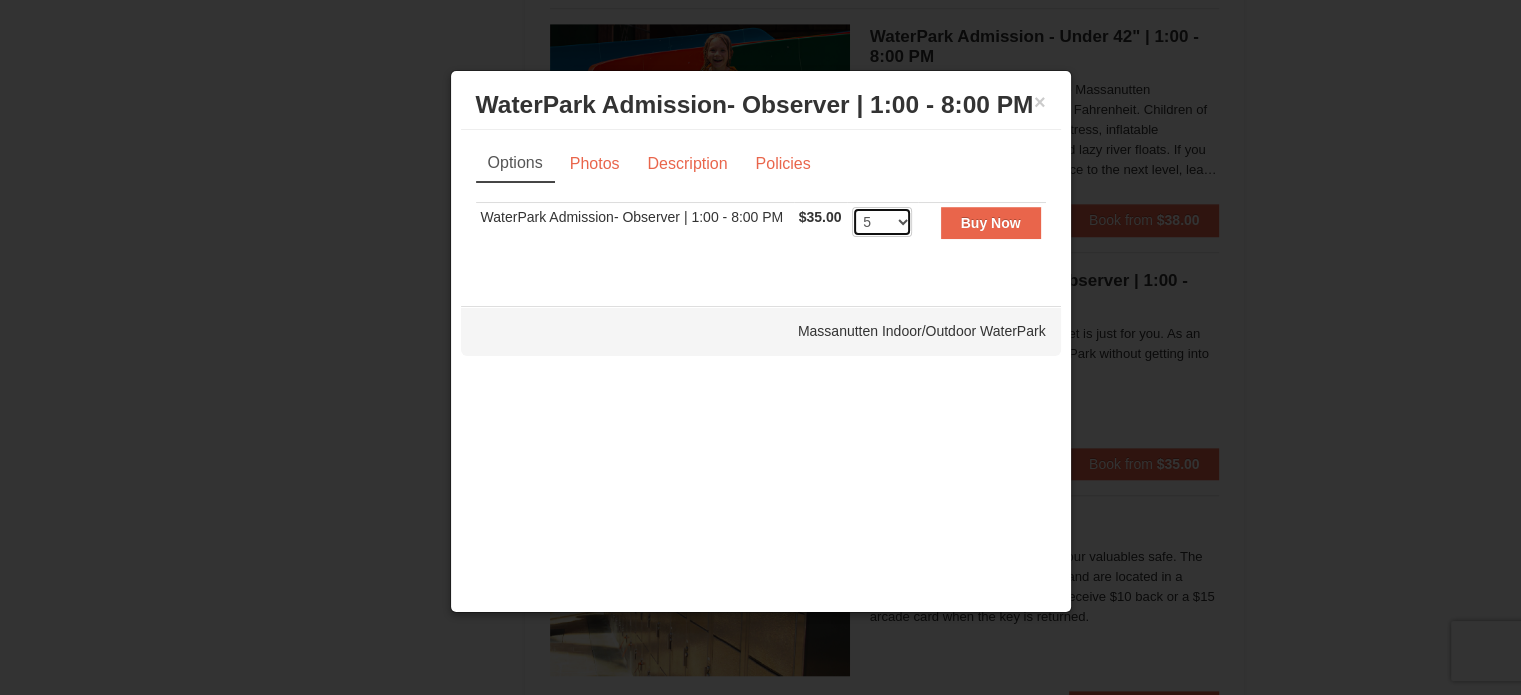 click on "1 2 3 4 5 6 7 8 9 10 11 12 13 14 15 16 17 18 19 20 21 22 23 24 25 26 27 28 29 30 31 32 33 34 35 36 37 38 39 40 41 42 43 44 45 46 47 48 49 50" at bounding box center [882, 222] 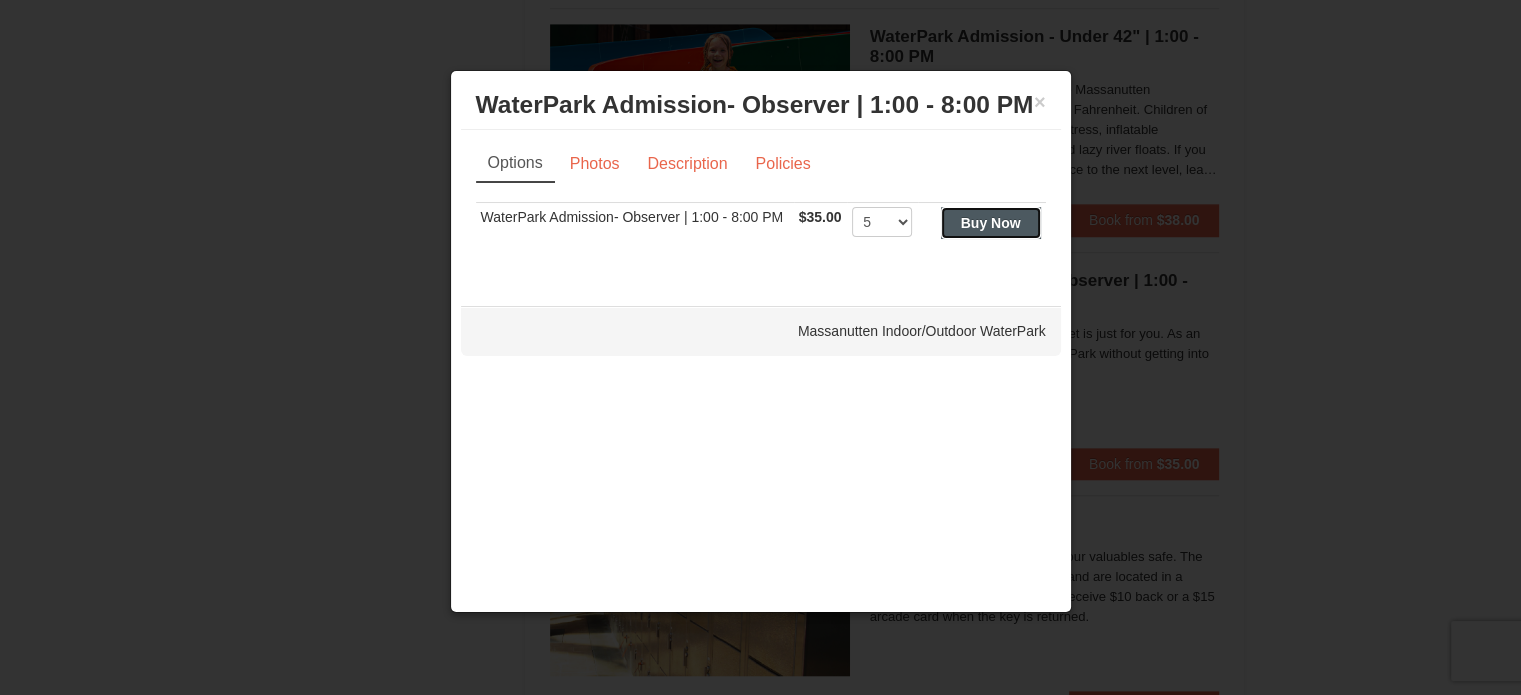 click on "Buy Now" at bounding box center (991, 223) 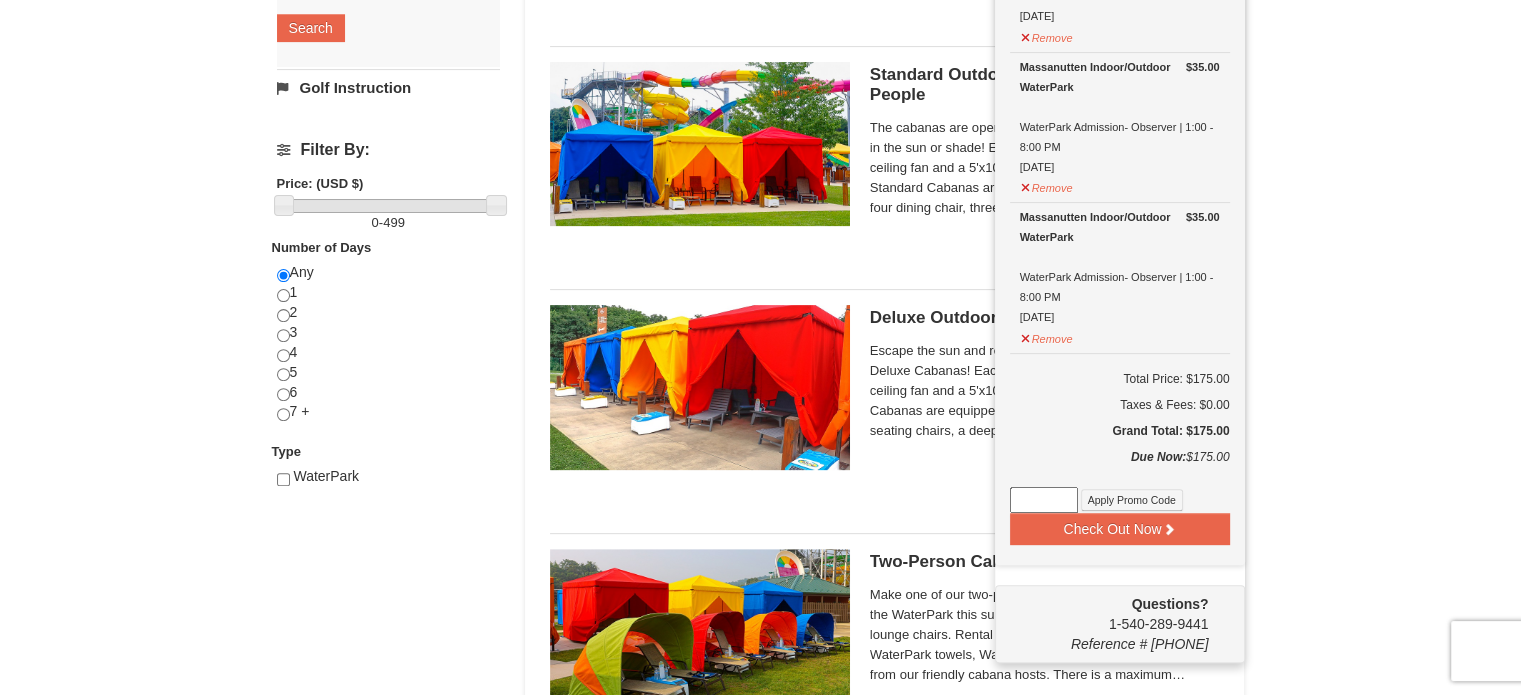 scroll, scrollTop: 606, scrollLeft: 0, axis: vertical 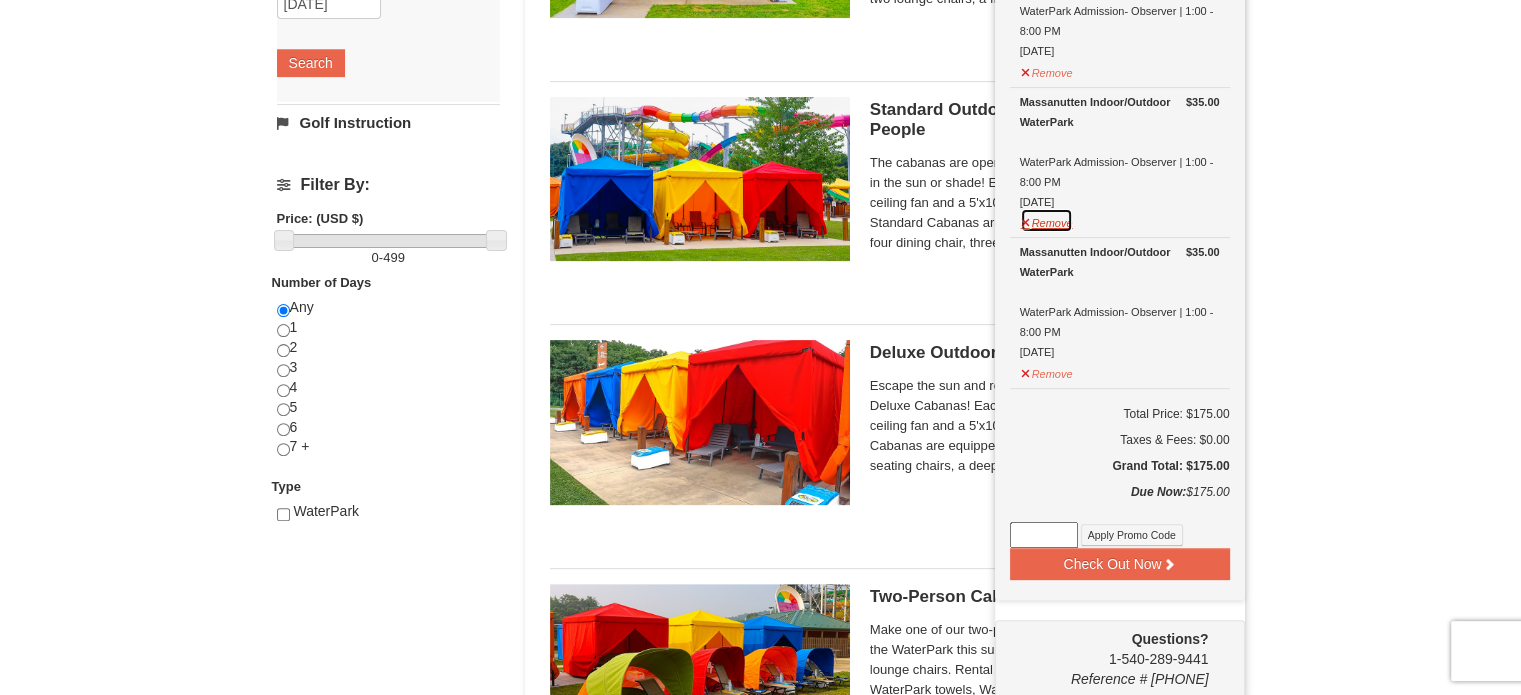 click on "Remove" at bounding box center [1047, 220] 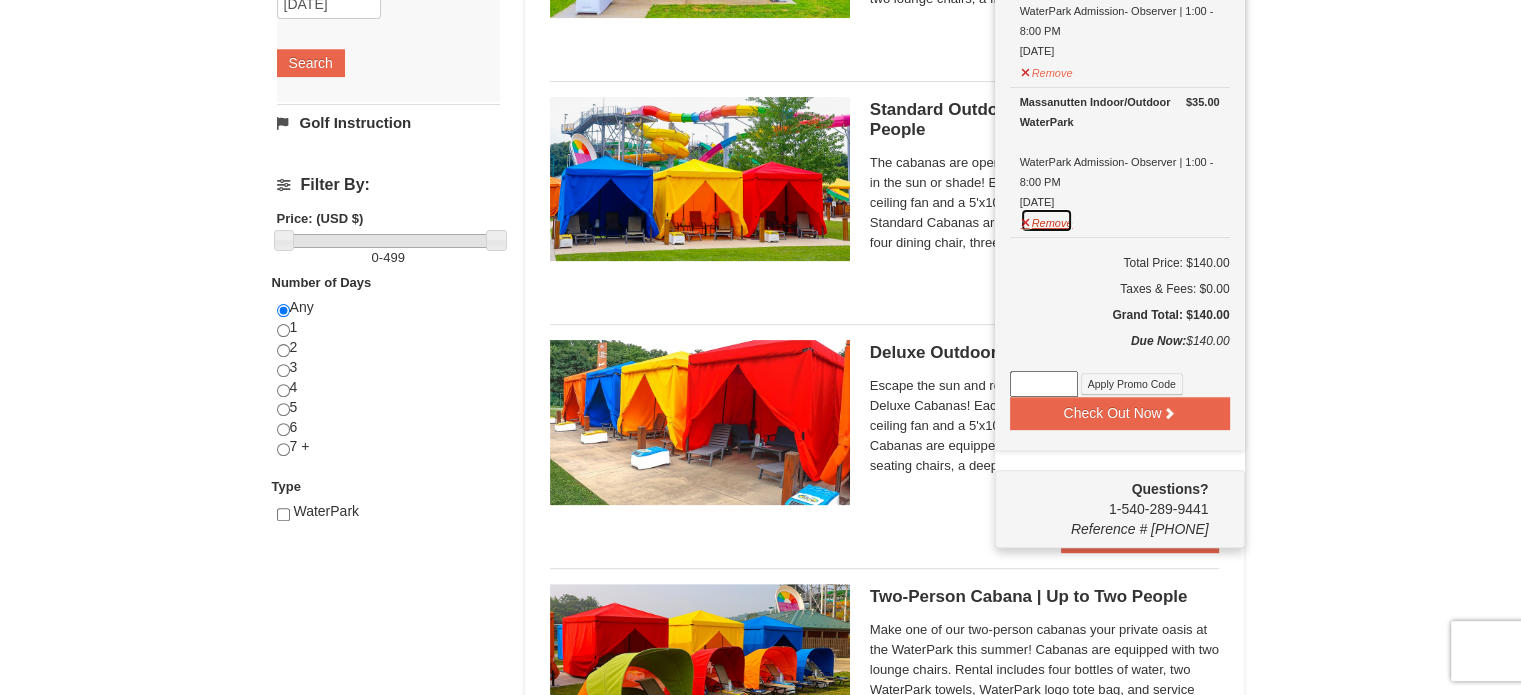 click on "Remove" at bounding box center (1047, 220) 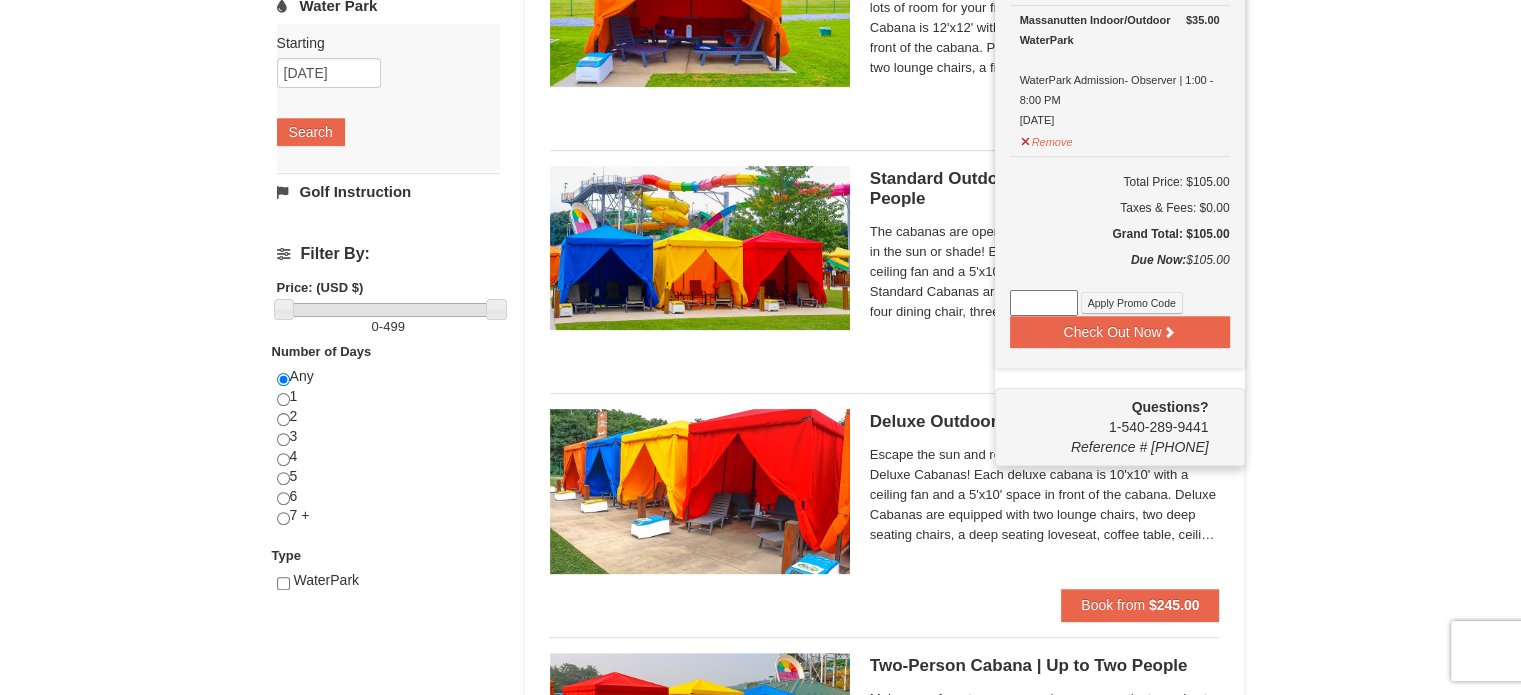 scroll, scrollTop: 406, scrollLeft: 0, axis: vertical 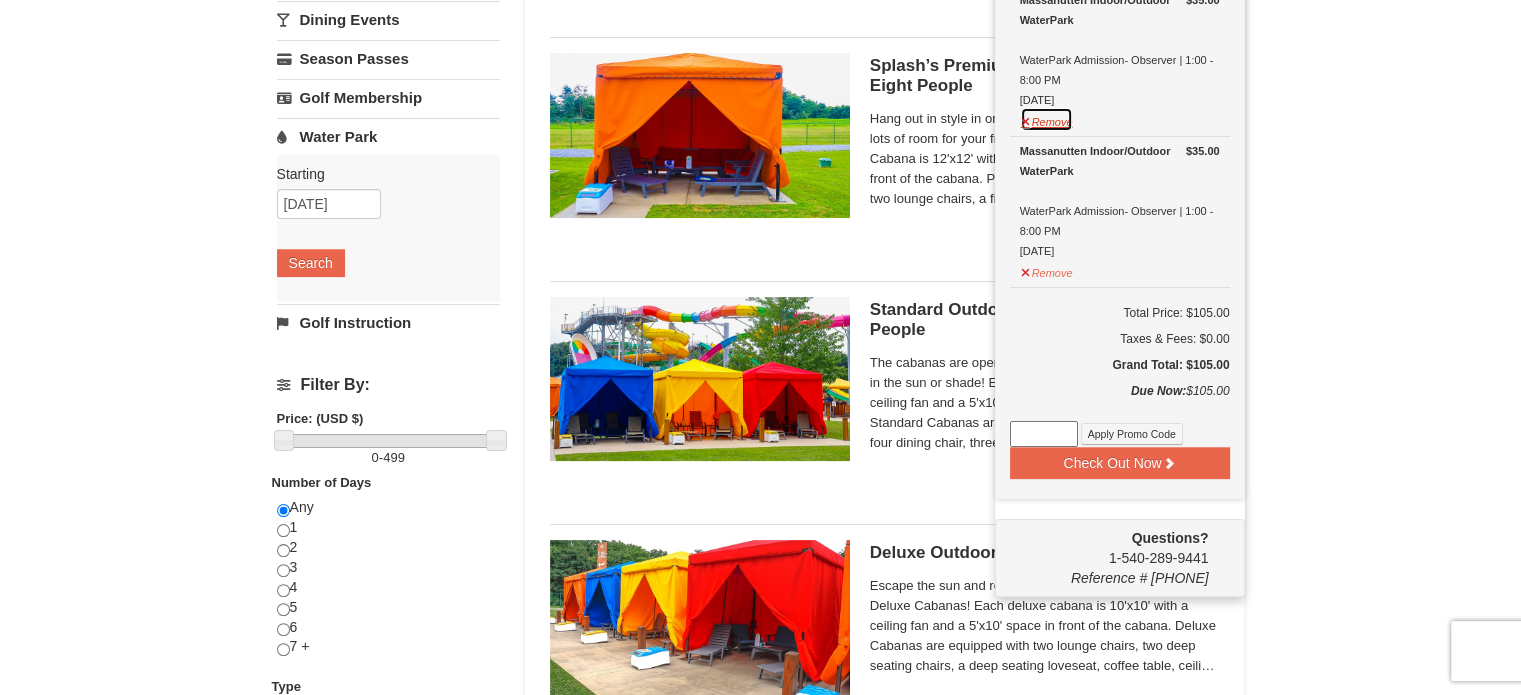 click on "Remove" at bounding box center [1047, 119] 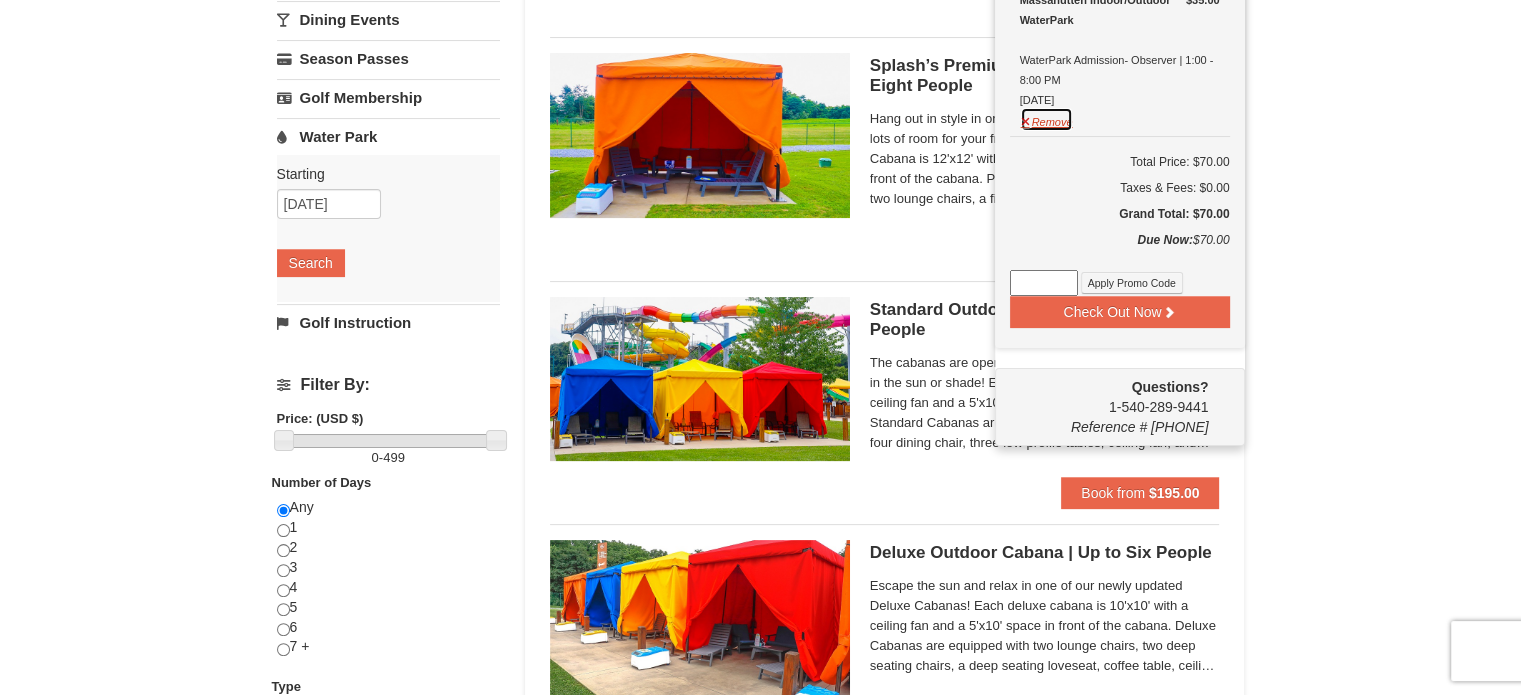 click on "Remove" at bounding box center [1047, 119] 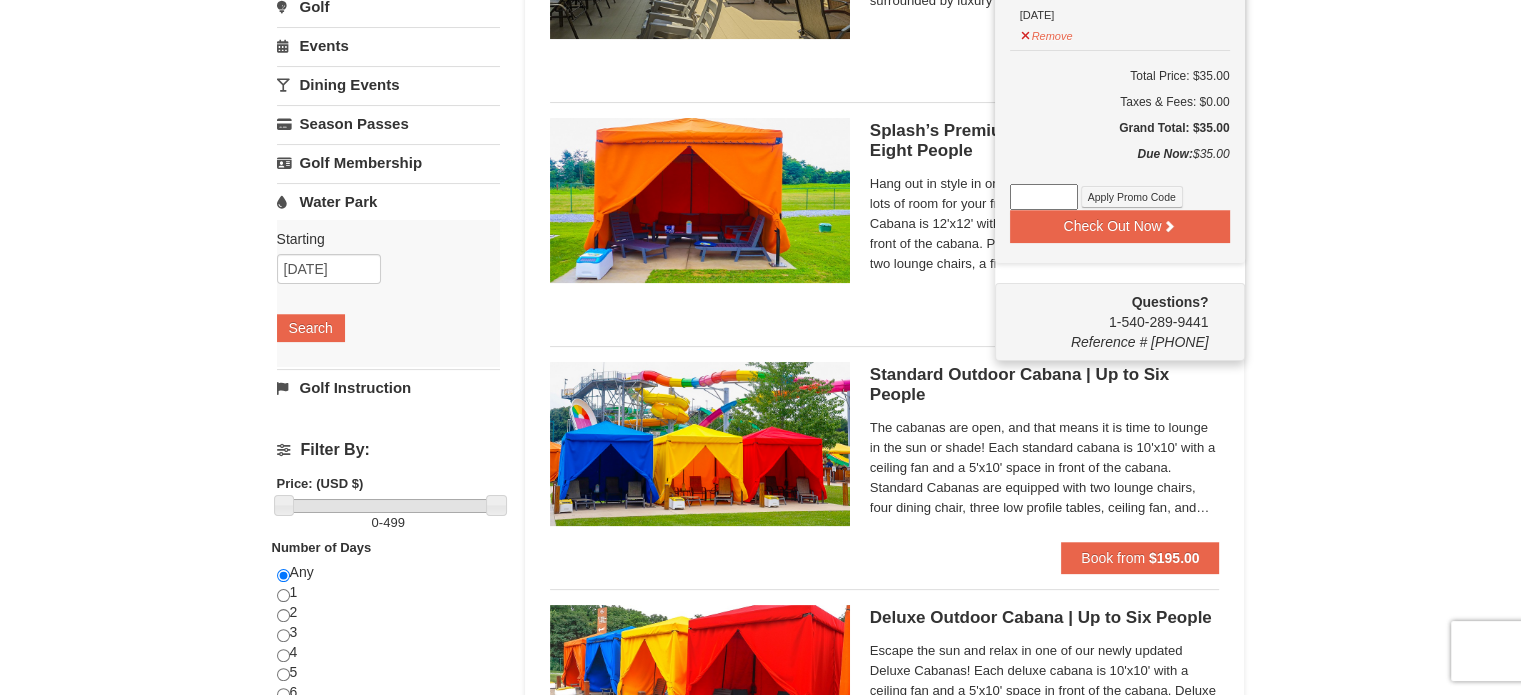 scroll, scrollTop: 306, scrollLeft: 0, axis: vertical 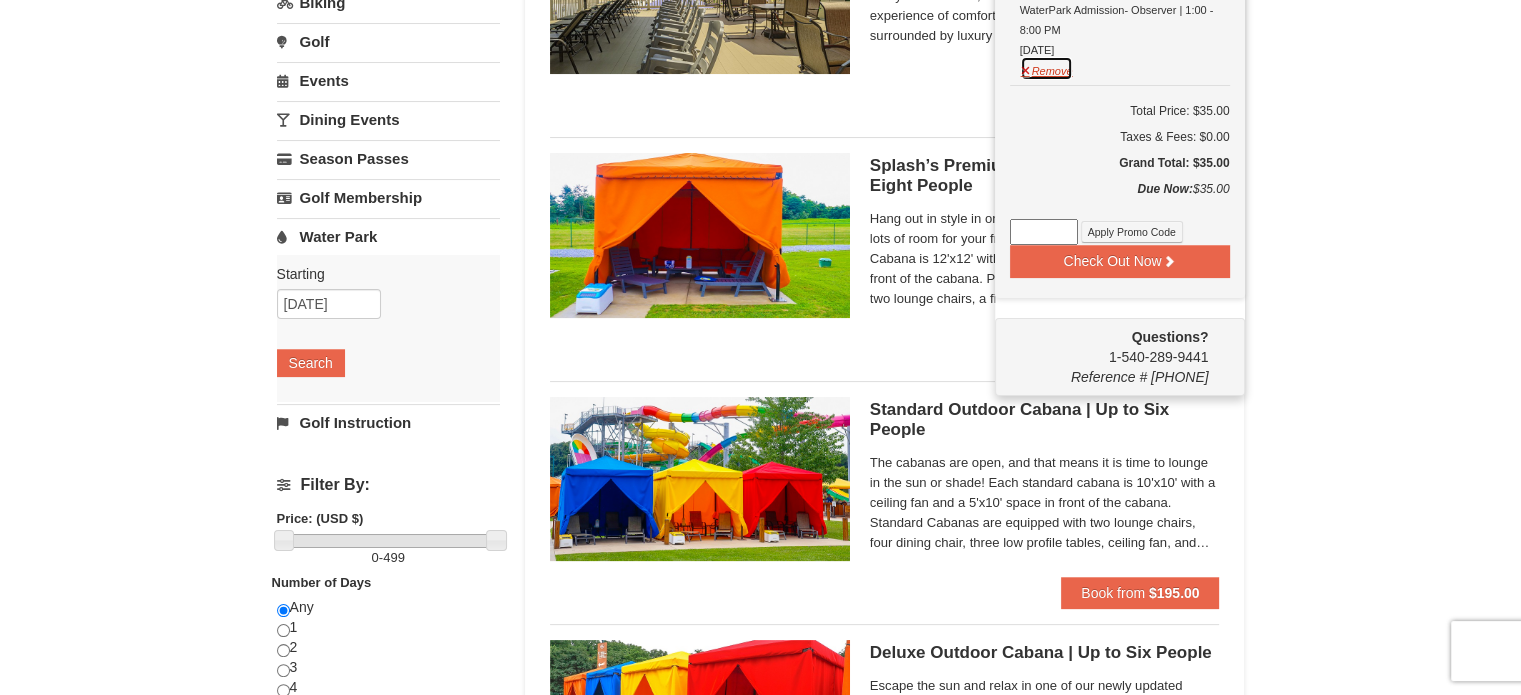 click on "Remove" at bounding box center [1047, 68] 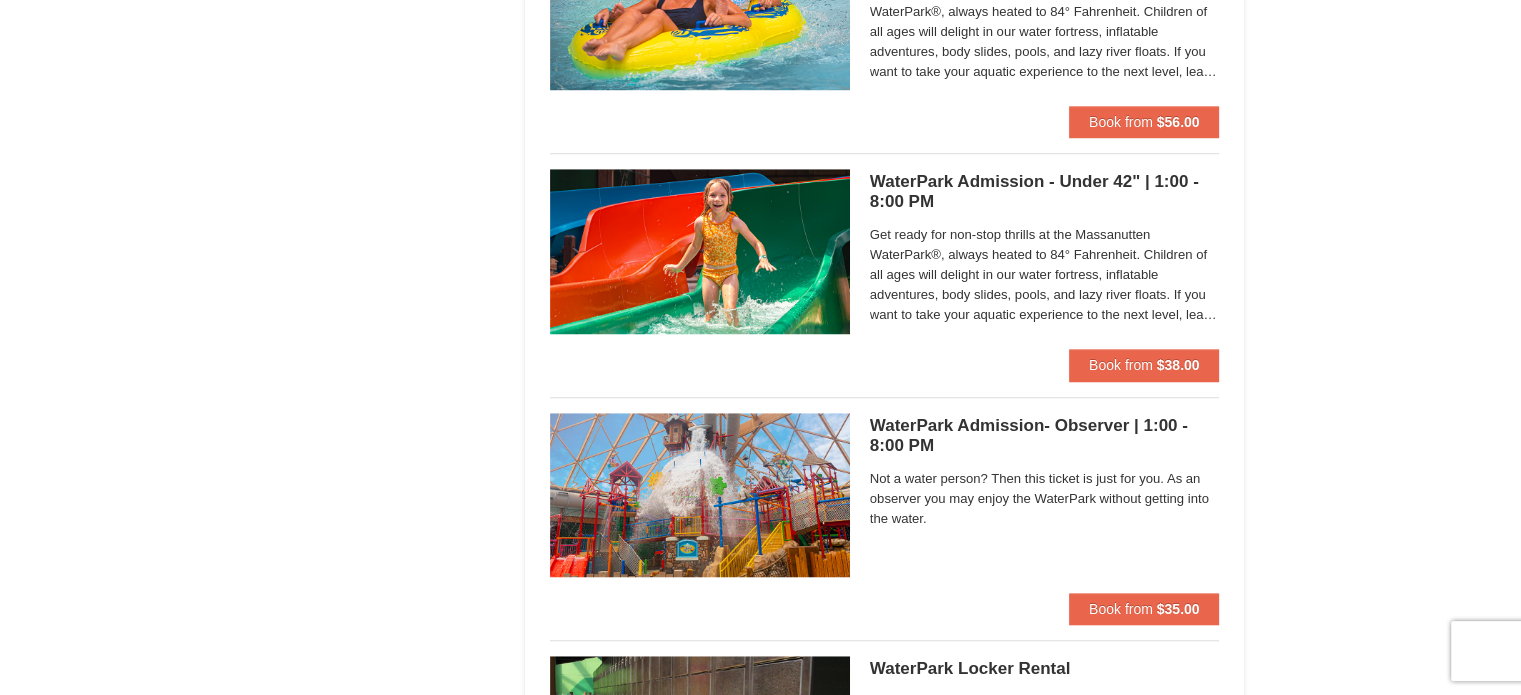 scroll, scrollTop: 1506, scrollLeft: 0, axis: vertical 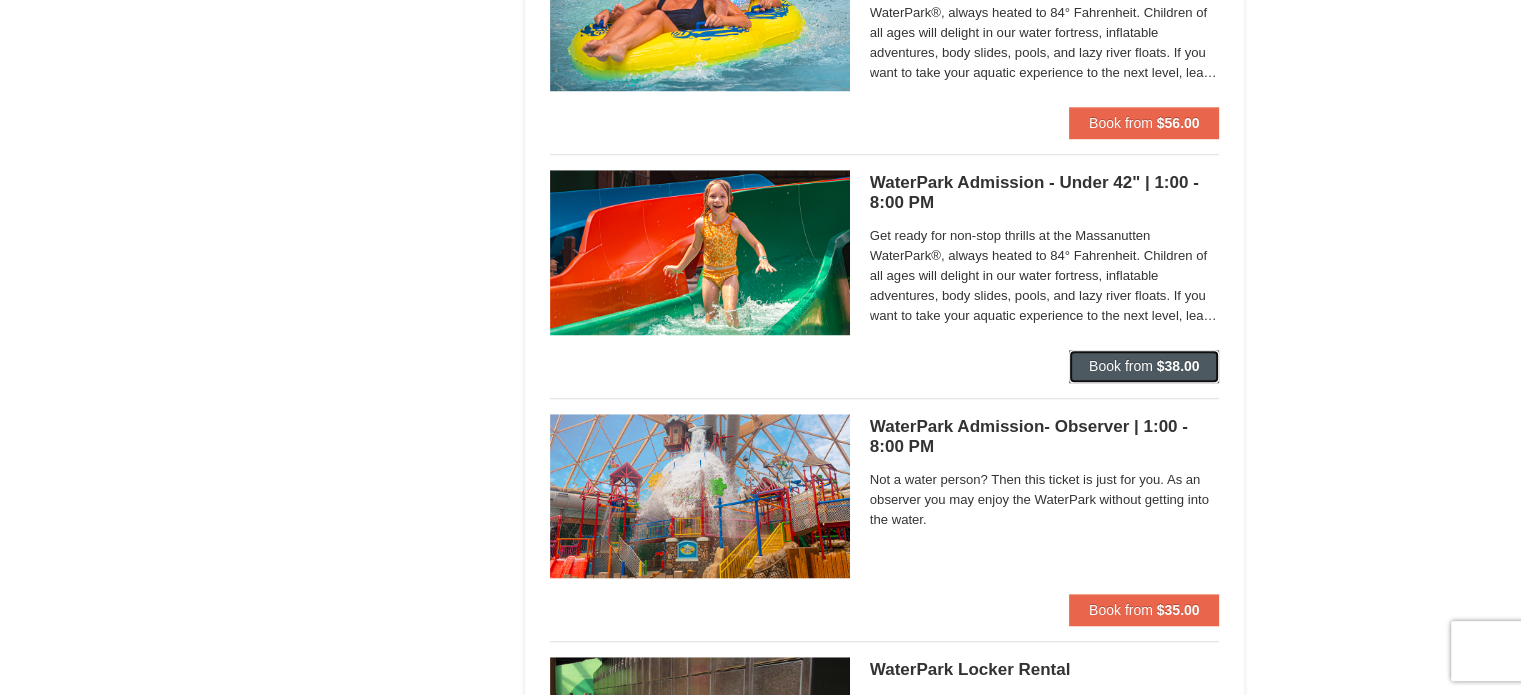 click on "Book from   $38.00" at bounding box center [1144, 366] 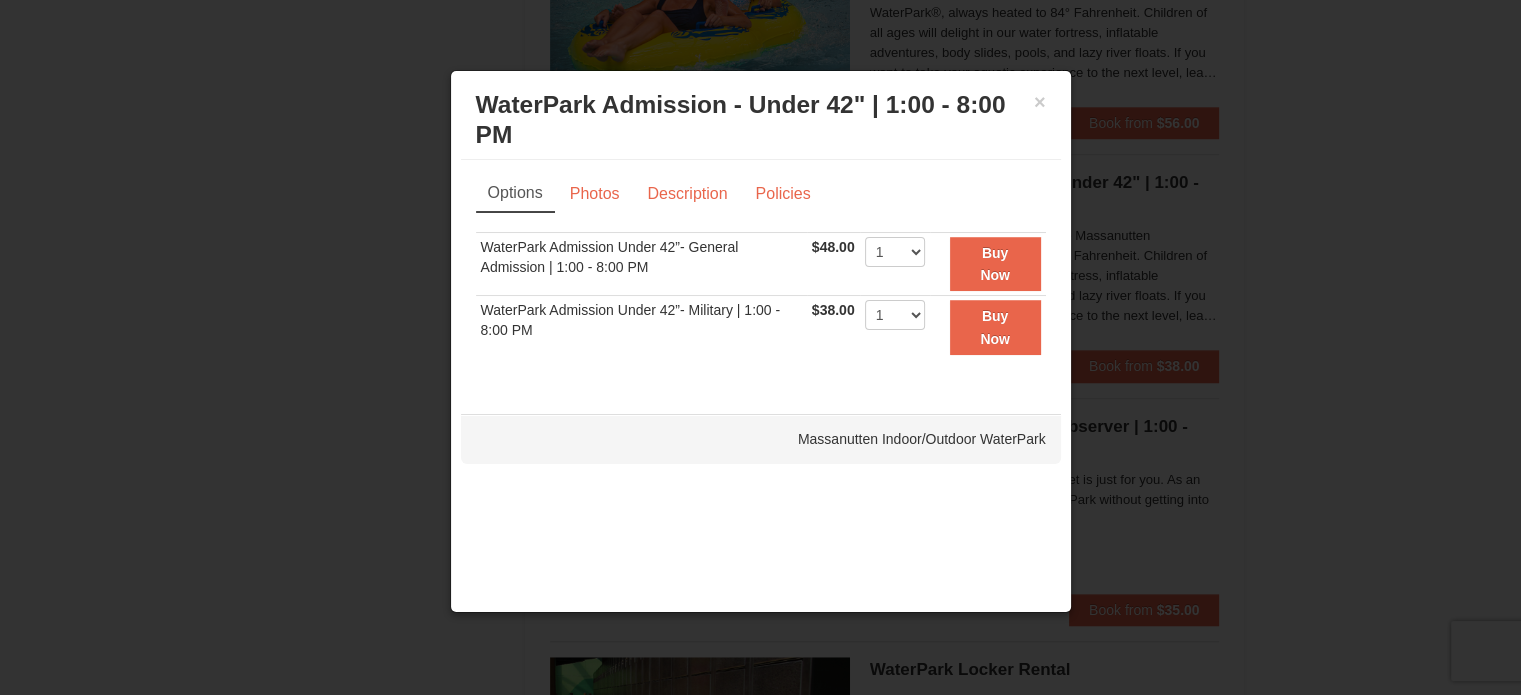 click at bounding box center [760, 347] 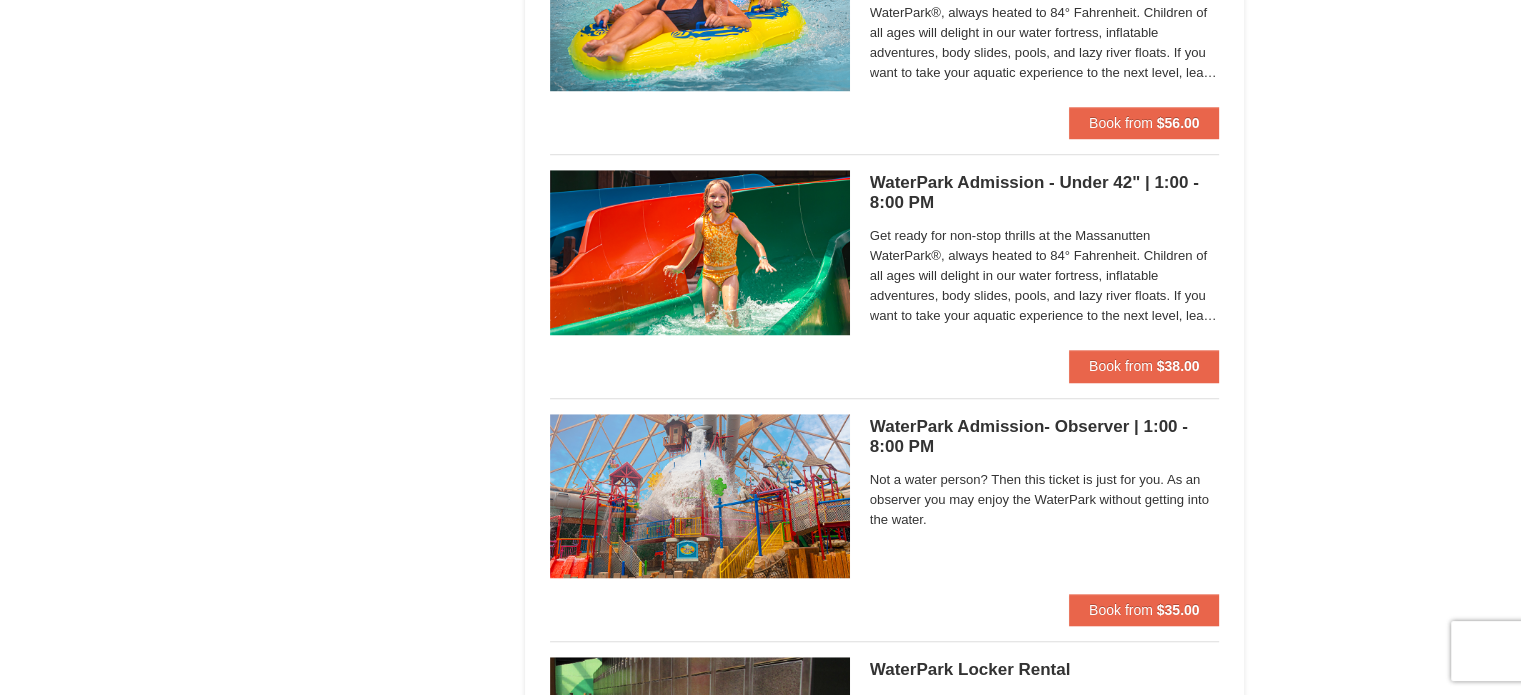 scroll, scrollTop: 1406, scrollLeft: 0, axis: vertical 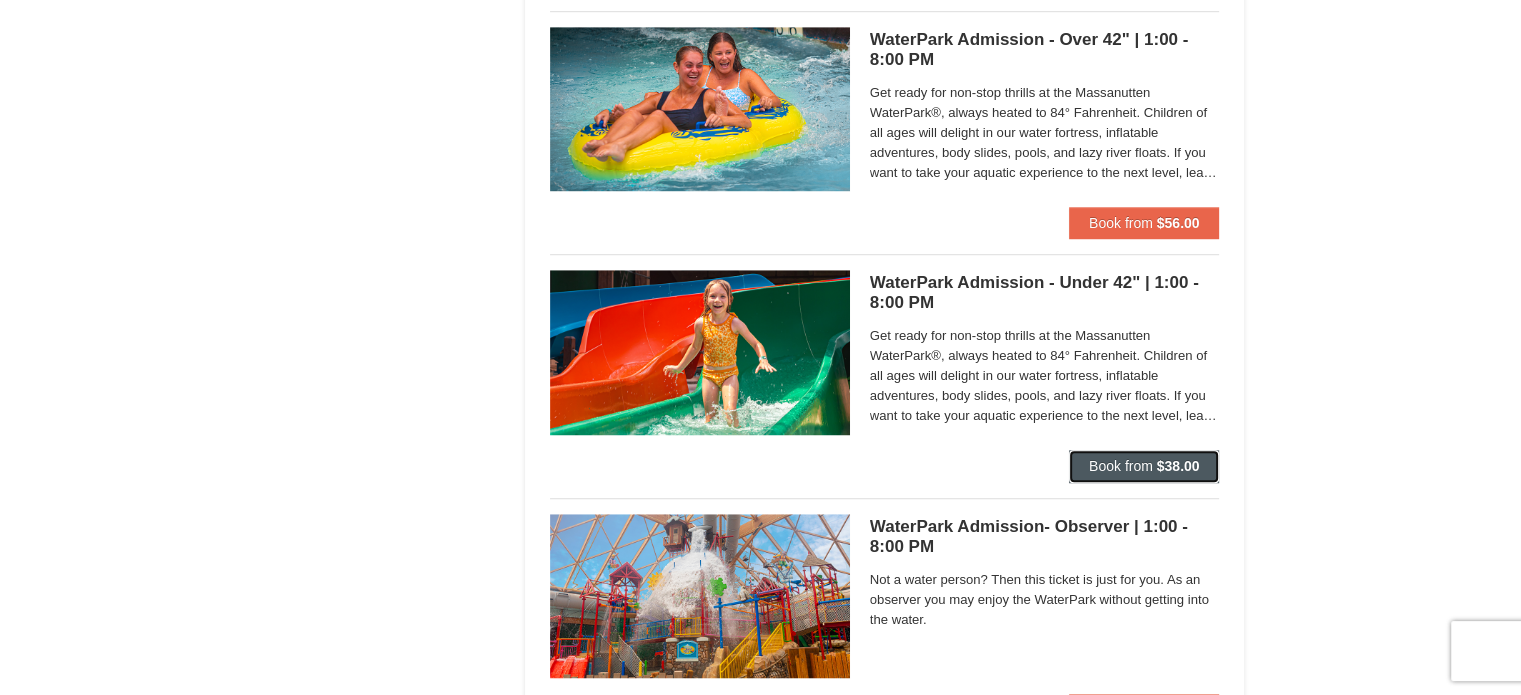 click on "Book from" at bounding box center [1121, 466] 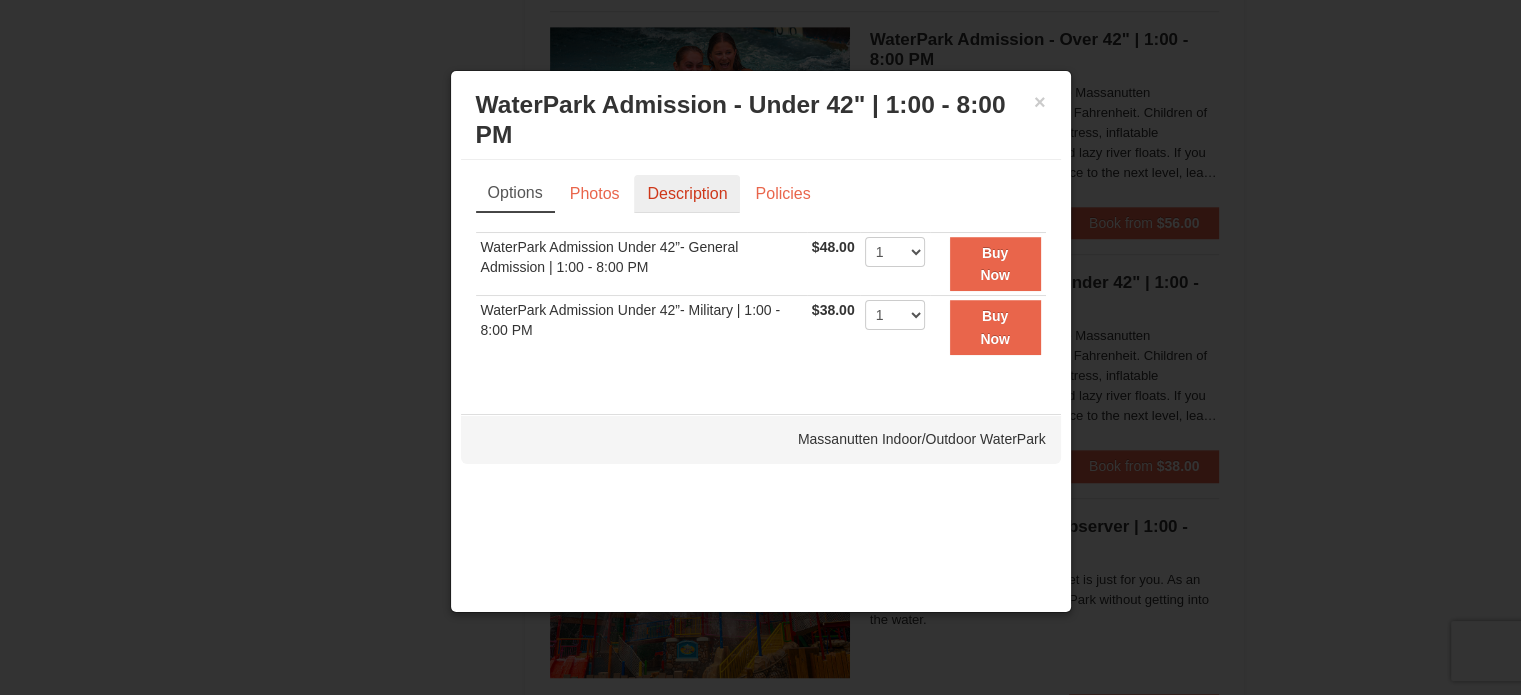 click on "Description" at bounding box center [687, 194] 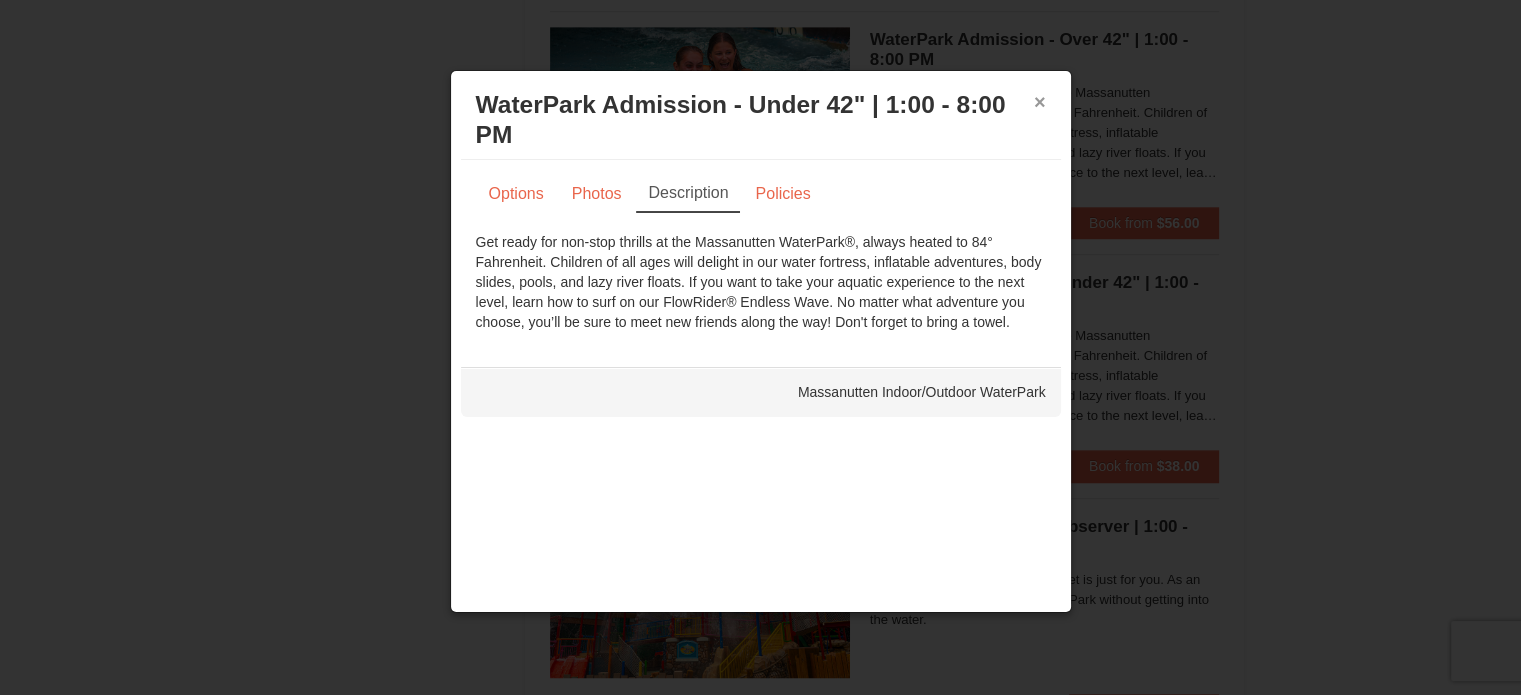click on "×" at bounding box center (1040, 102) 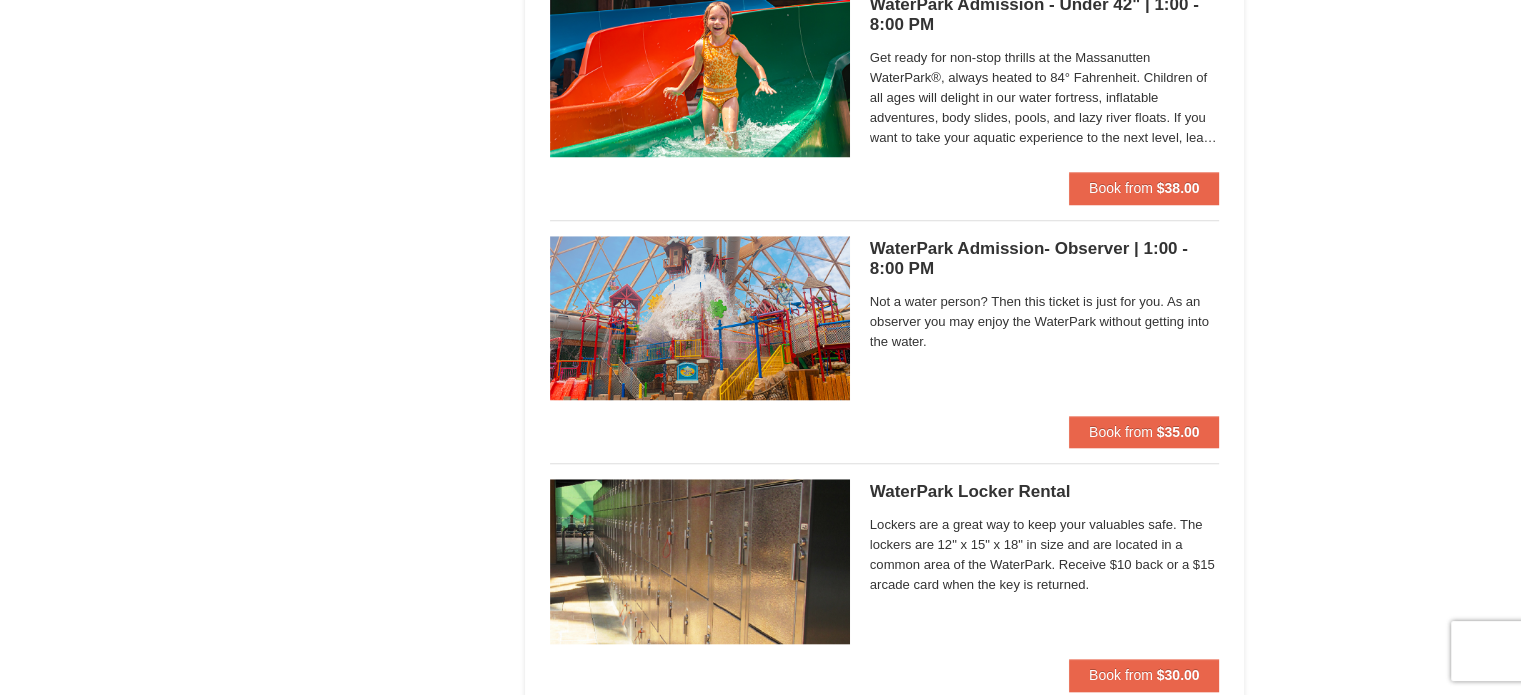 scroll, scrollTop: 1906, scrollLeft: 0, axis: vertical 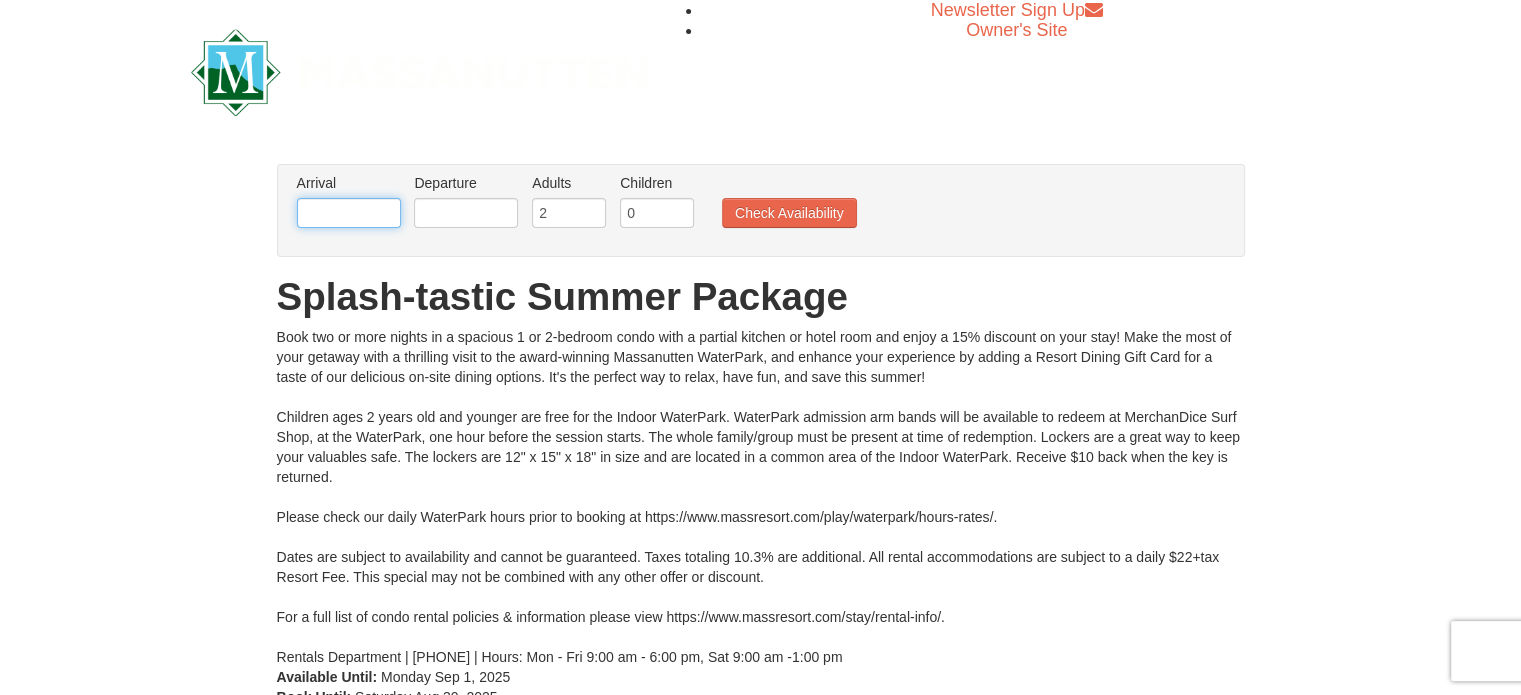 click at bounding box center (349, 213) 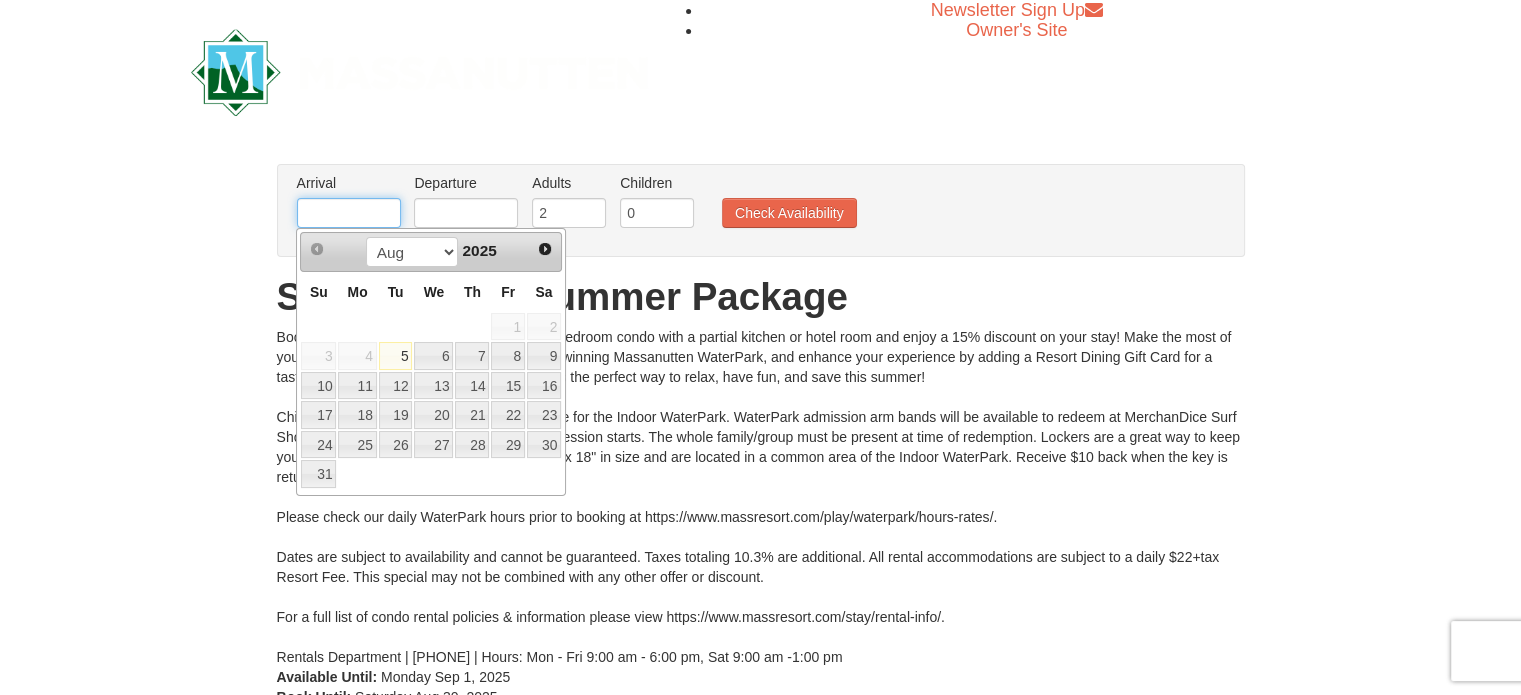 type on "08/20/2025" 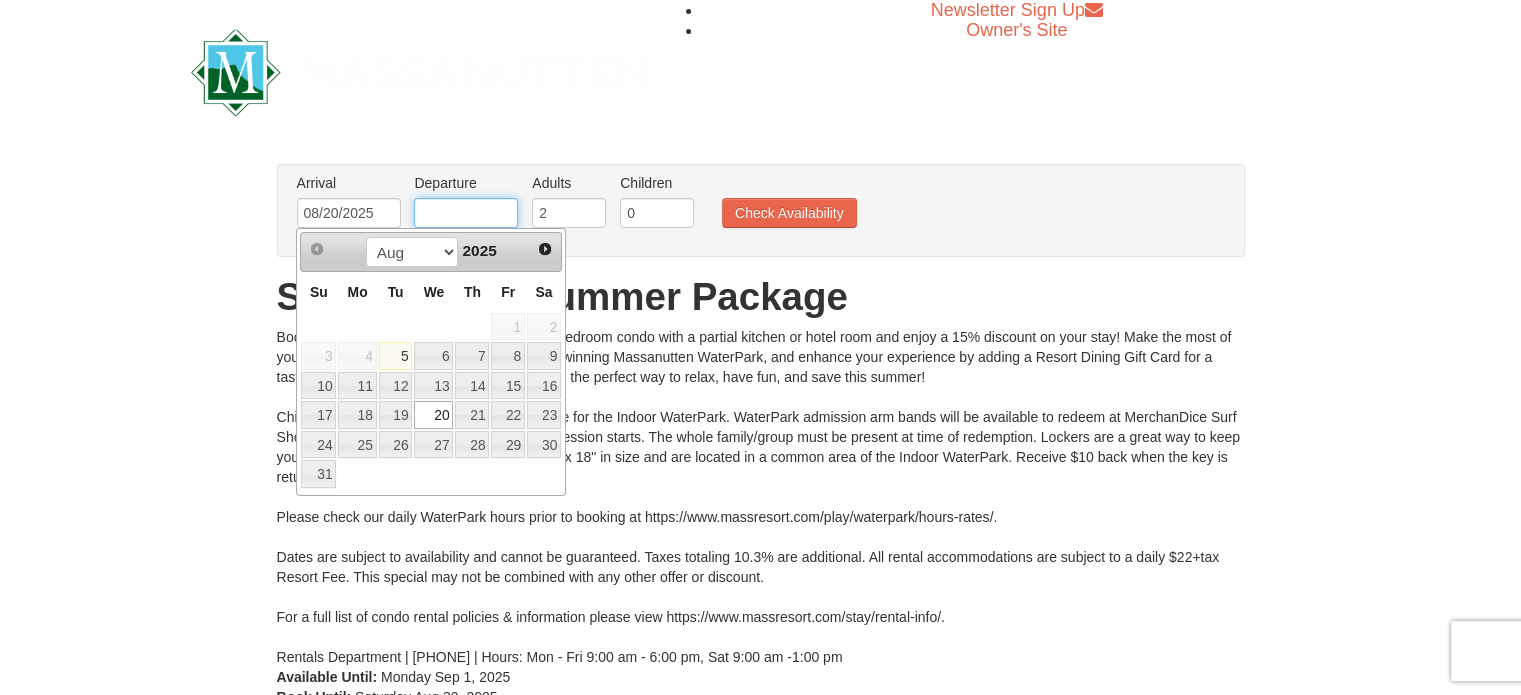click at bounding box center [466, 213] 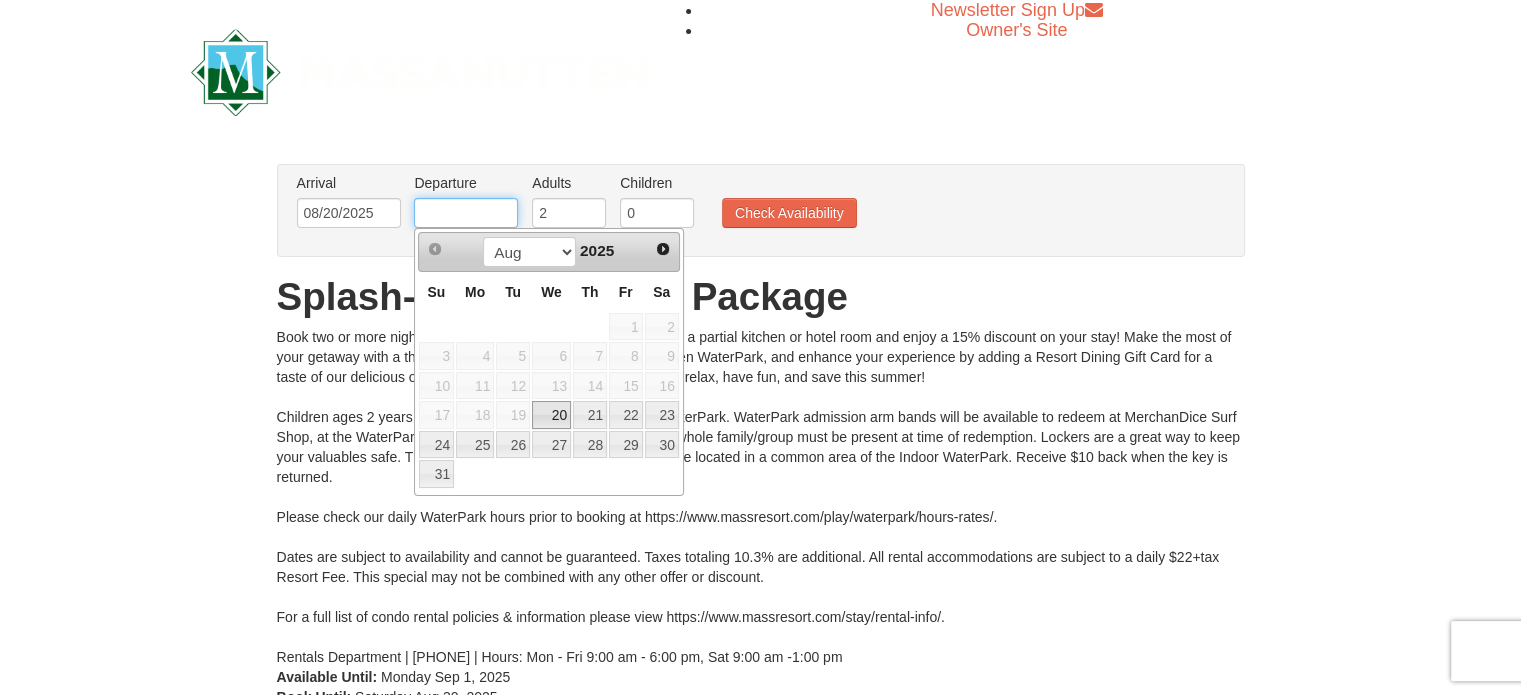 type on "08/23/2025" 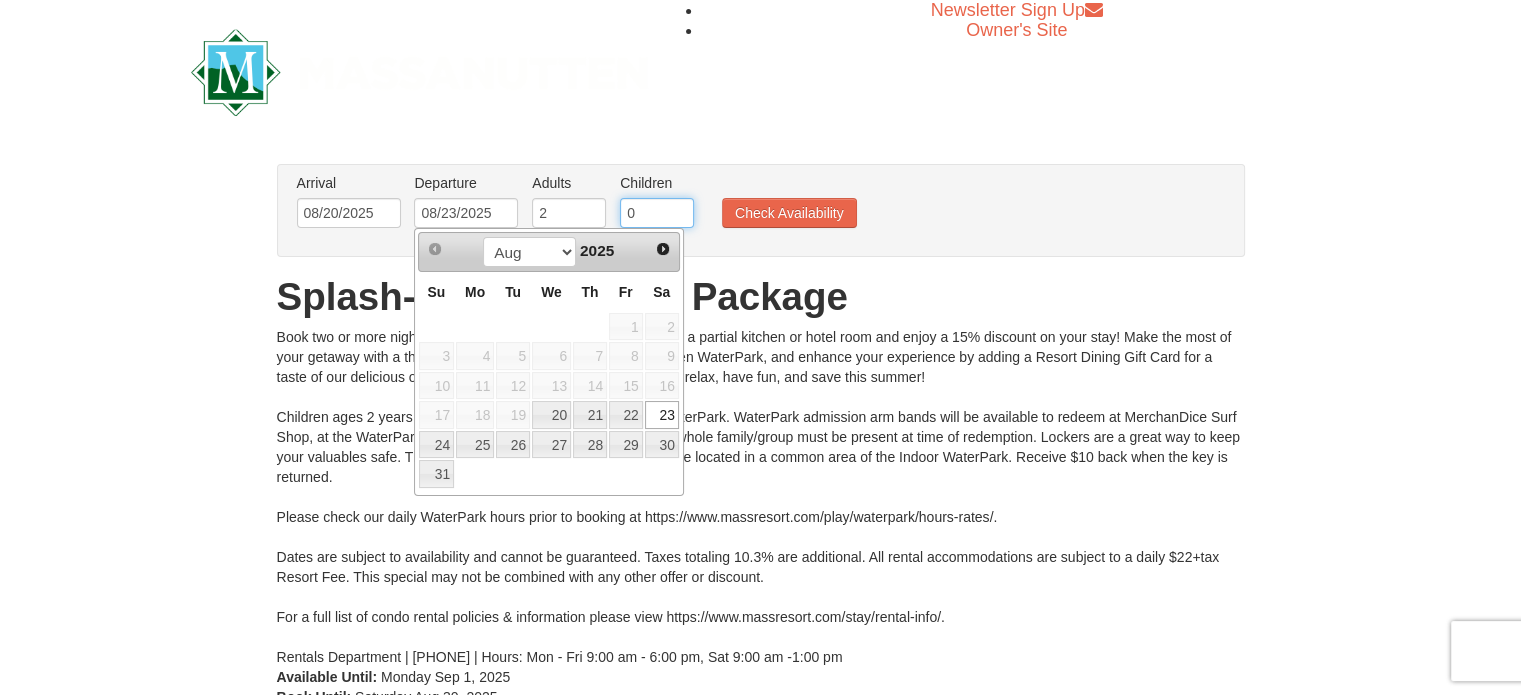 click on "0" at bounding box center (657, 213) 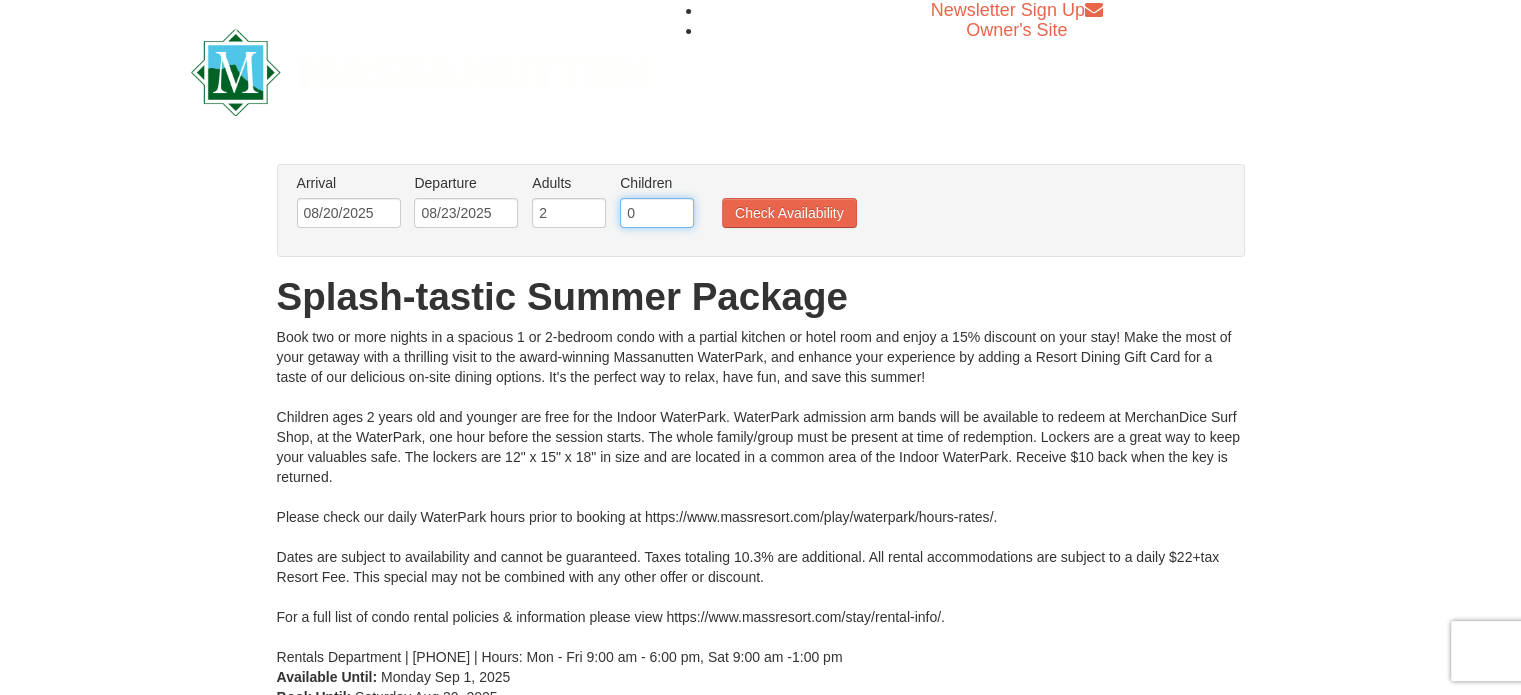 click on "0" at bounding box center [657, 213] 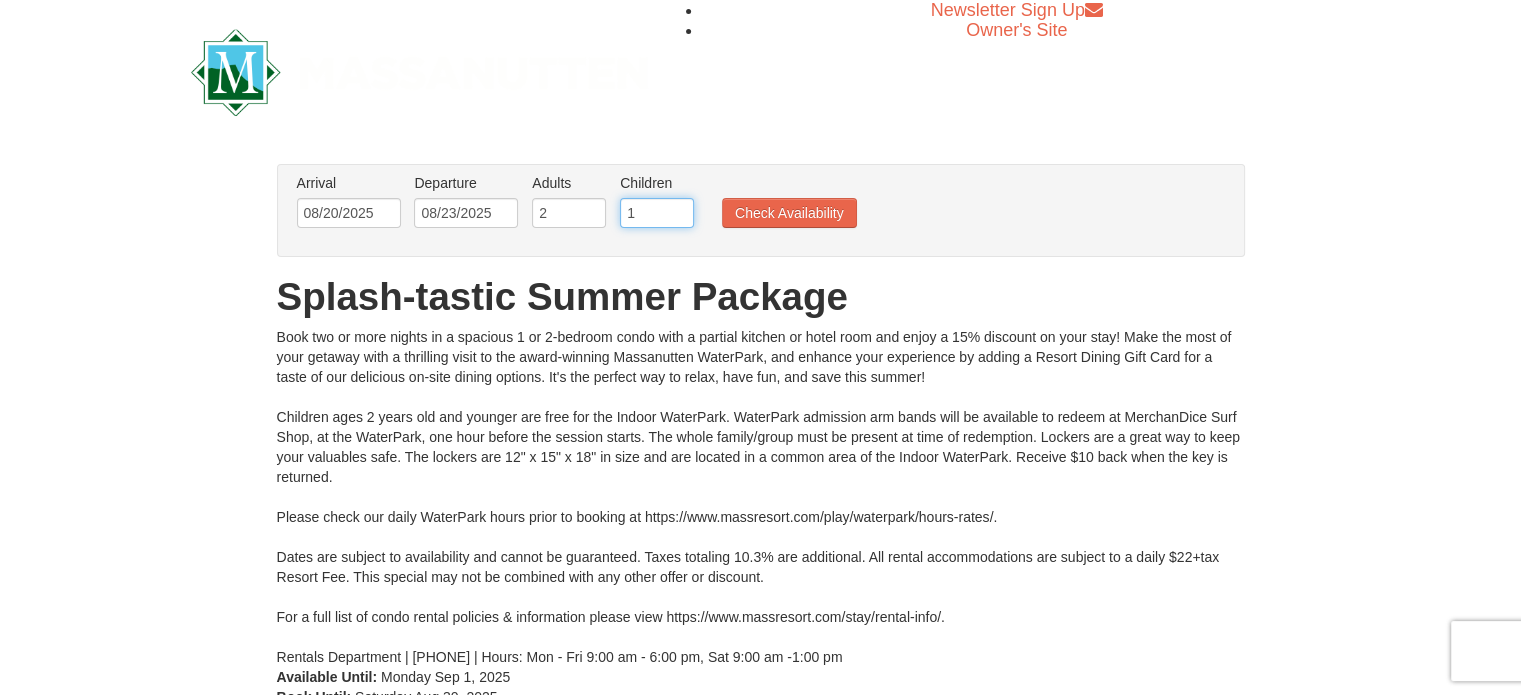 click on "1" at bounding box center (657, 213) 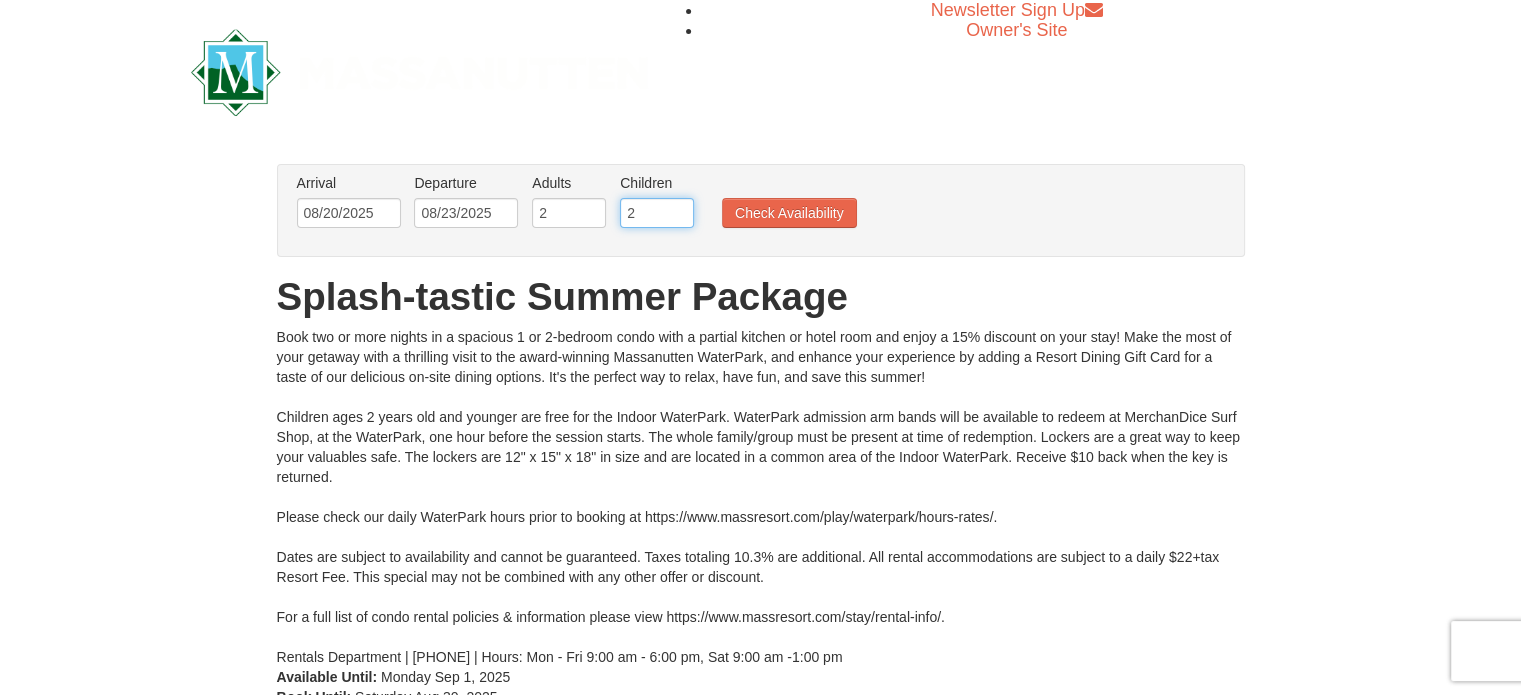 click on "2" at bounding box center (657, 213) 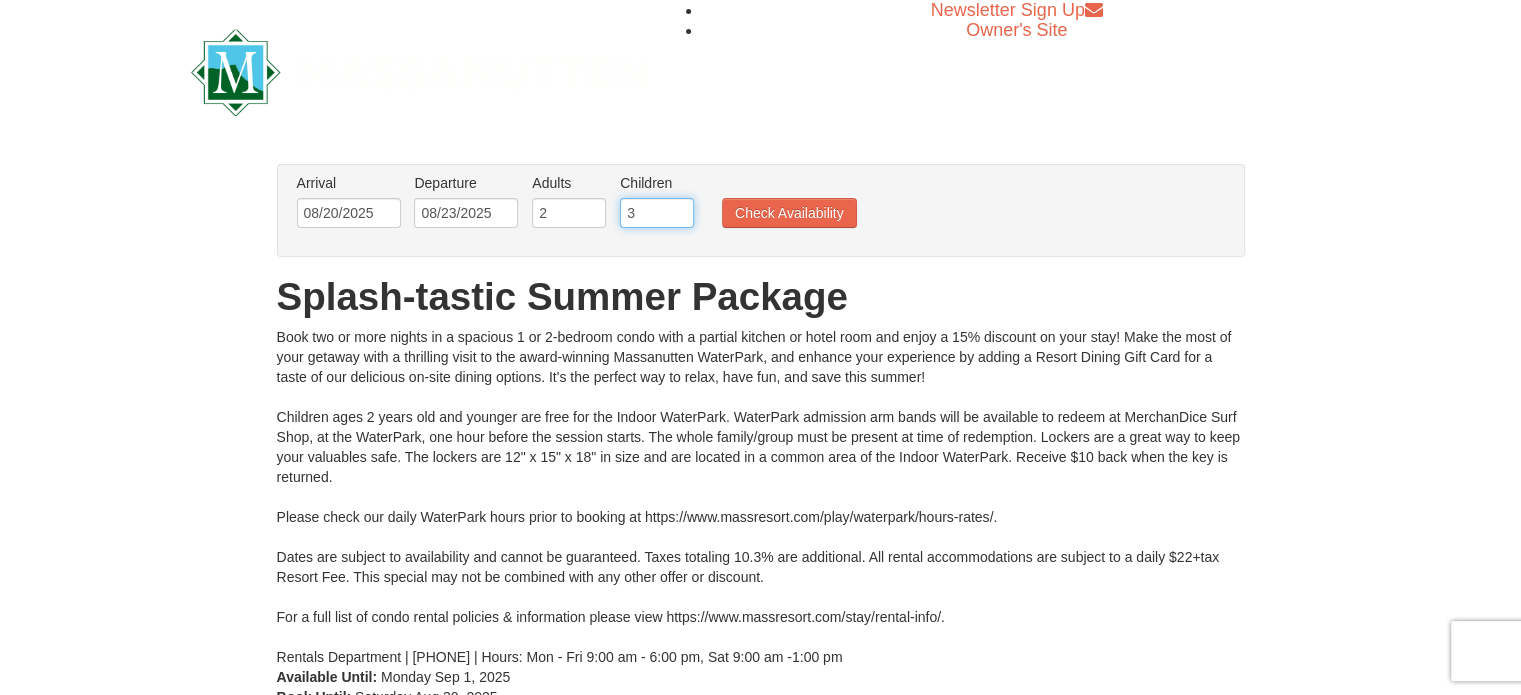 type on "3" 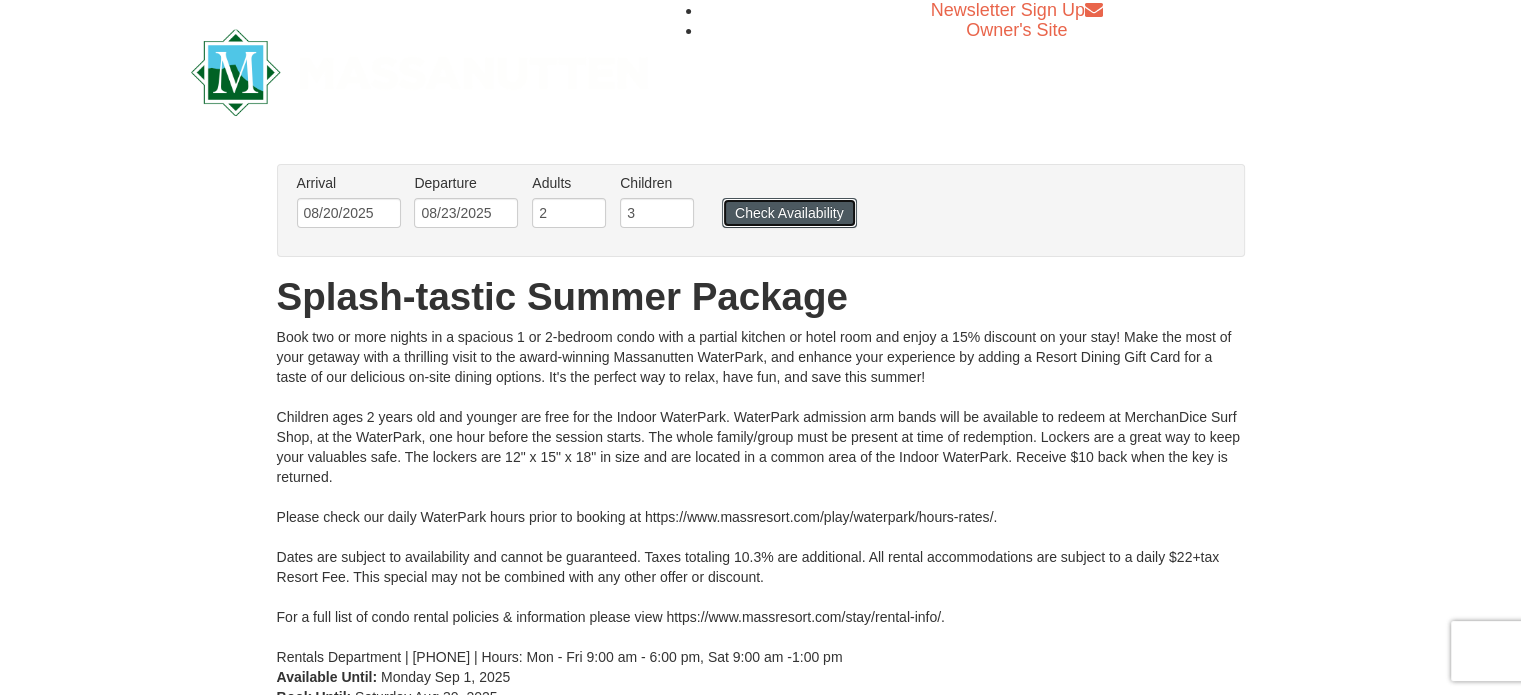 click on "Check Availability" at bounding box center (789, 213) 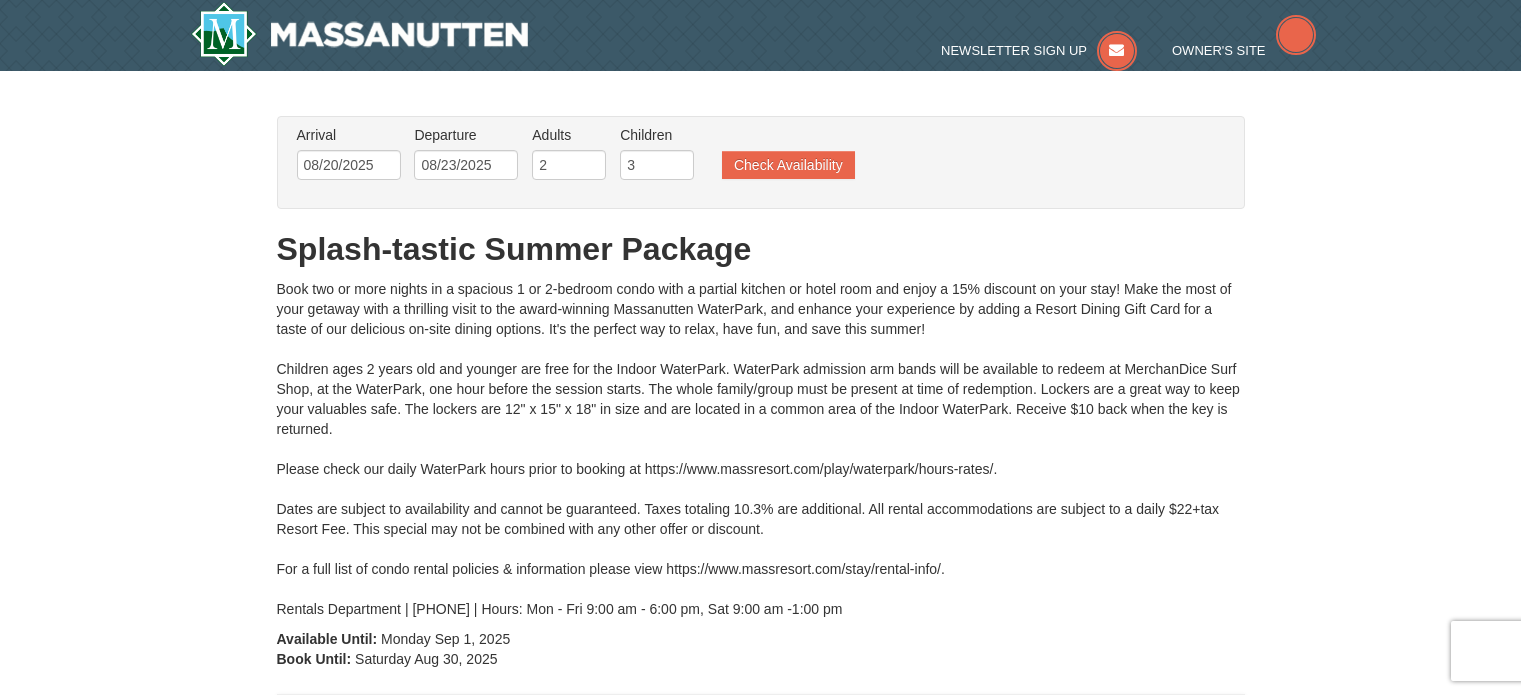 scroll, scrollTop: 0, scrollLeft: 0, axis: both 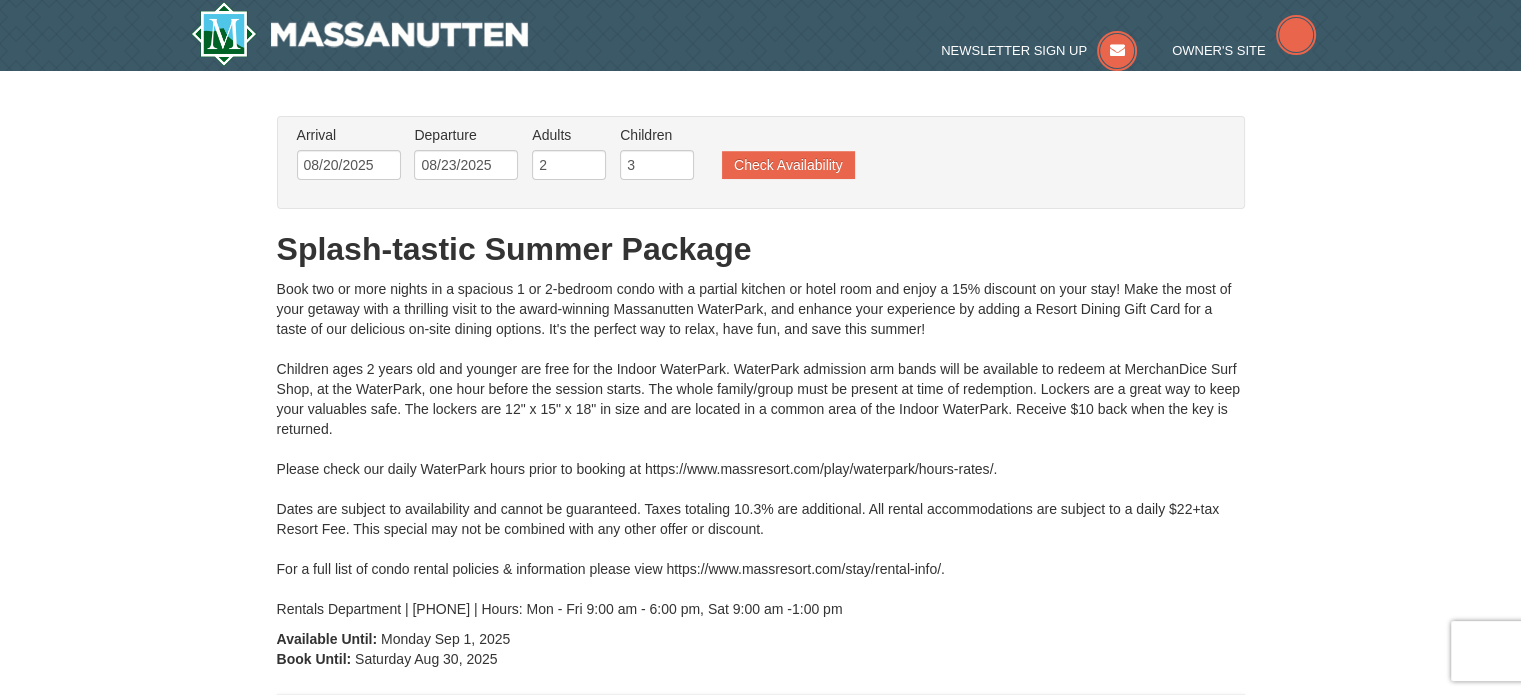 type on "08/23/2025" 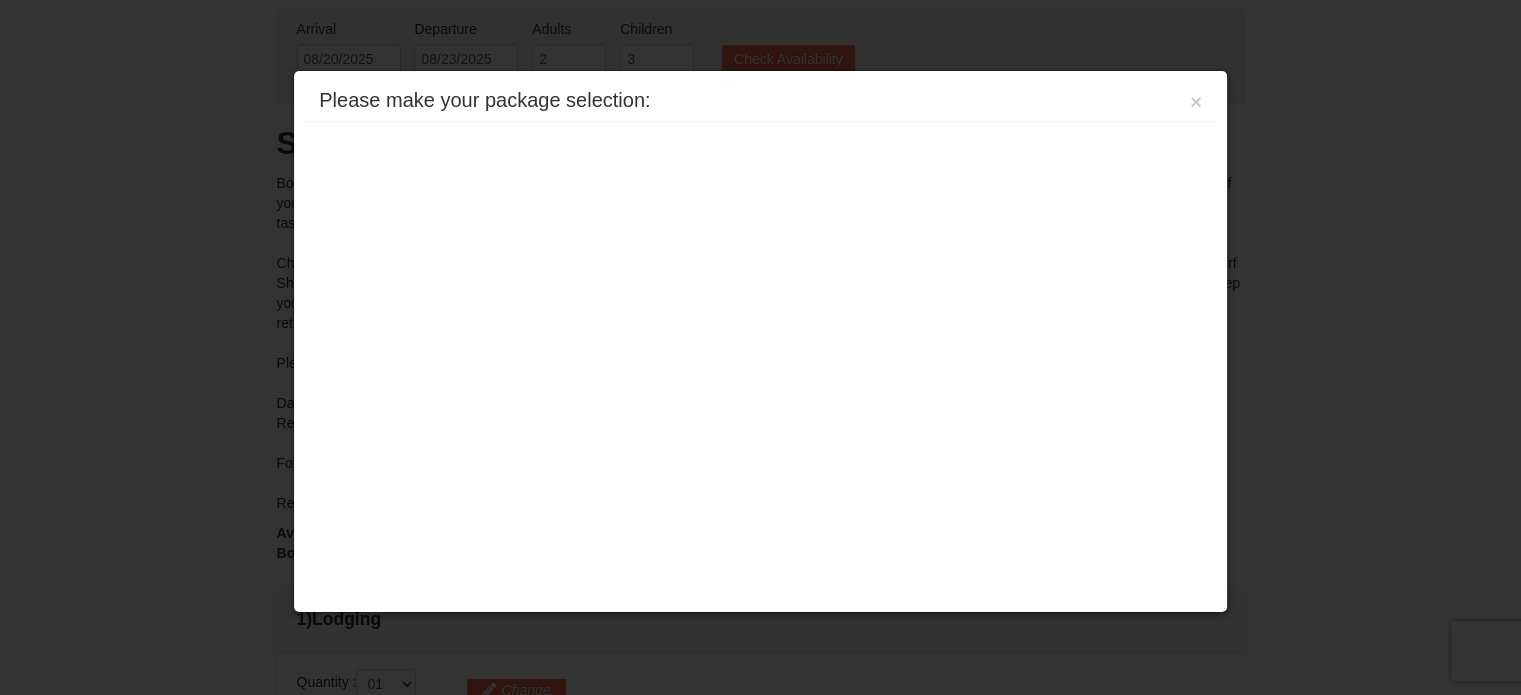 scroll, scrollTop: 0, scrollLeft: 0, axis: both 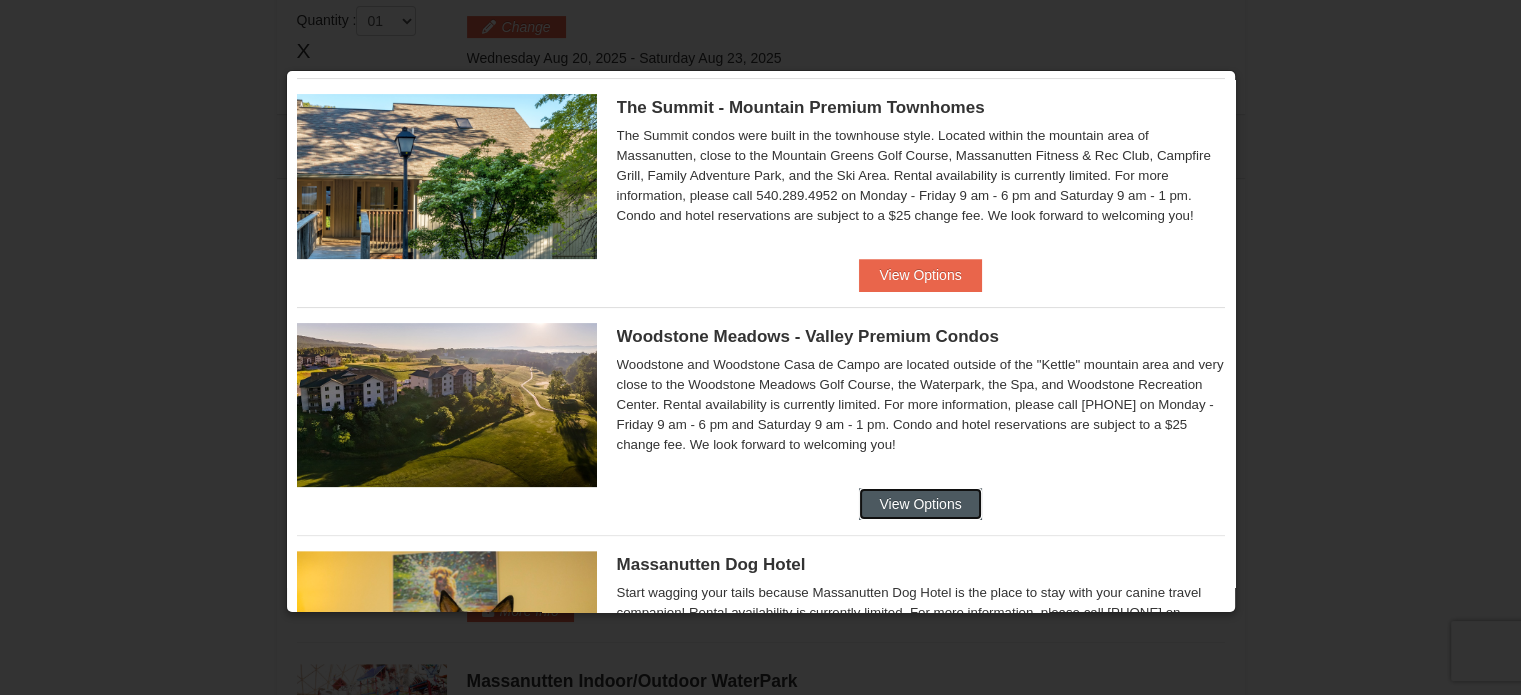 click on "View Options" at bounding box center (920, 504) 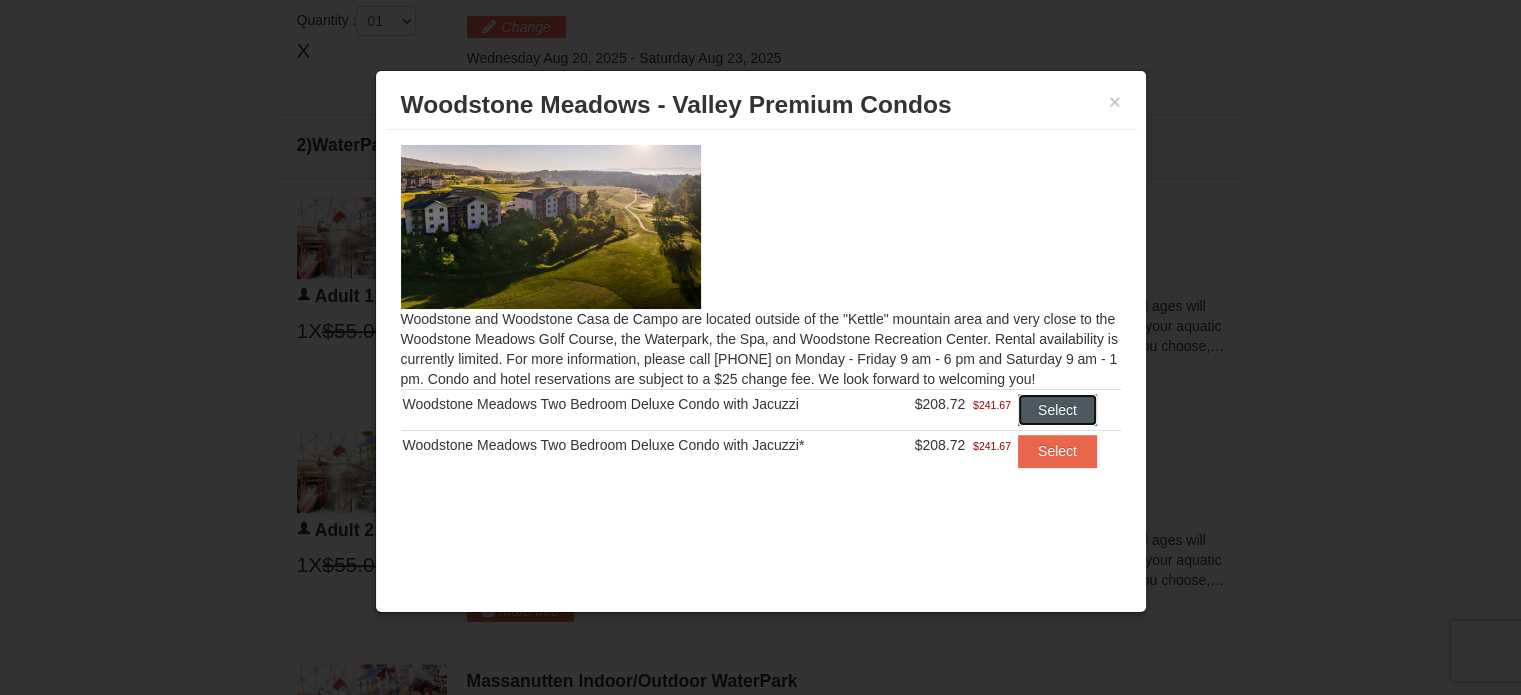click on "Select" at bounding box center [1057, 410] 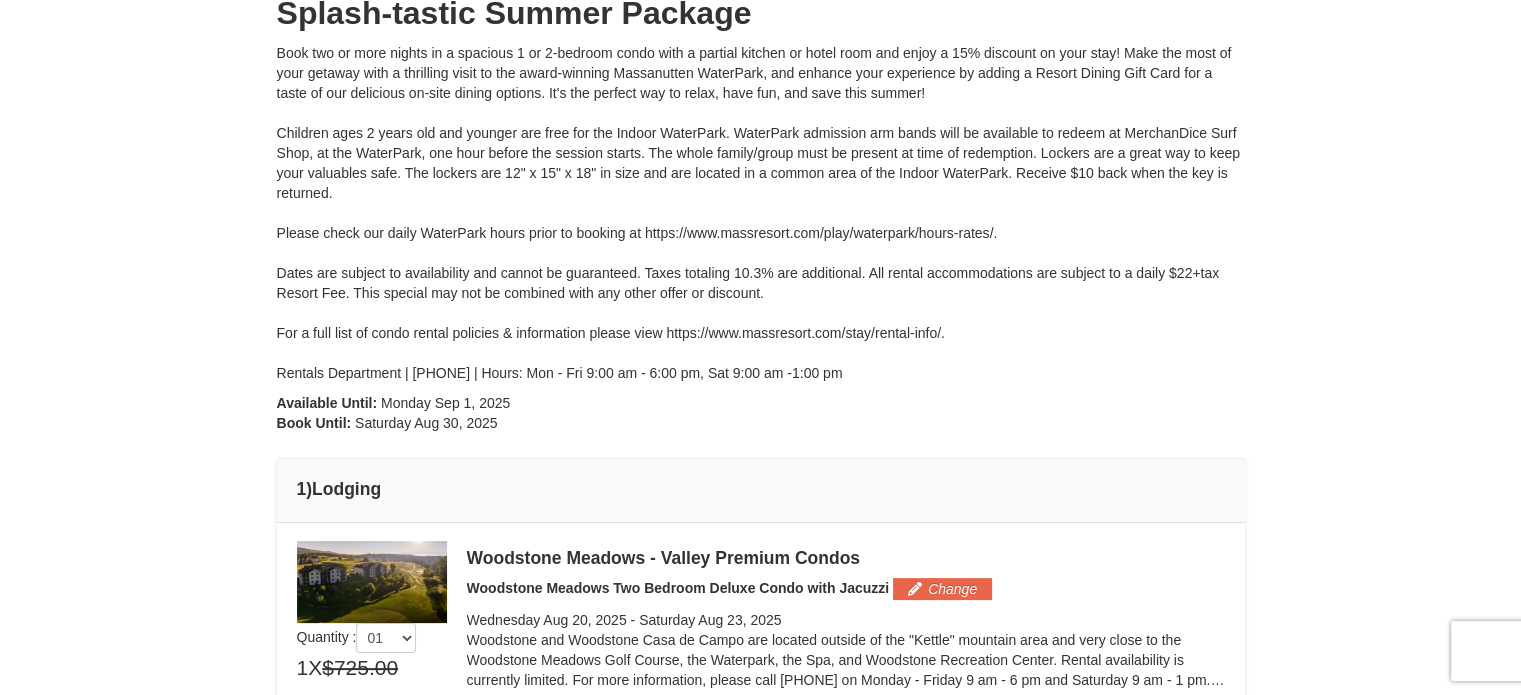 scroll, scrollTop: 0, scrollLeft: 0, axis: both 